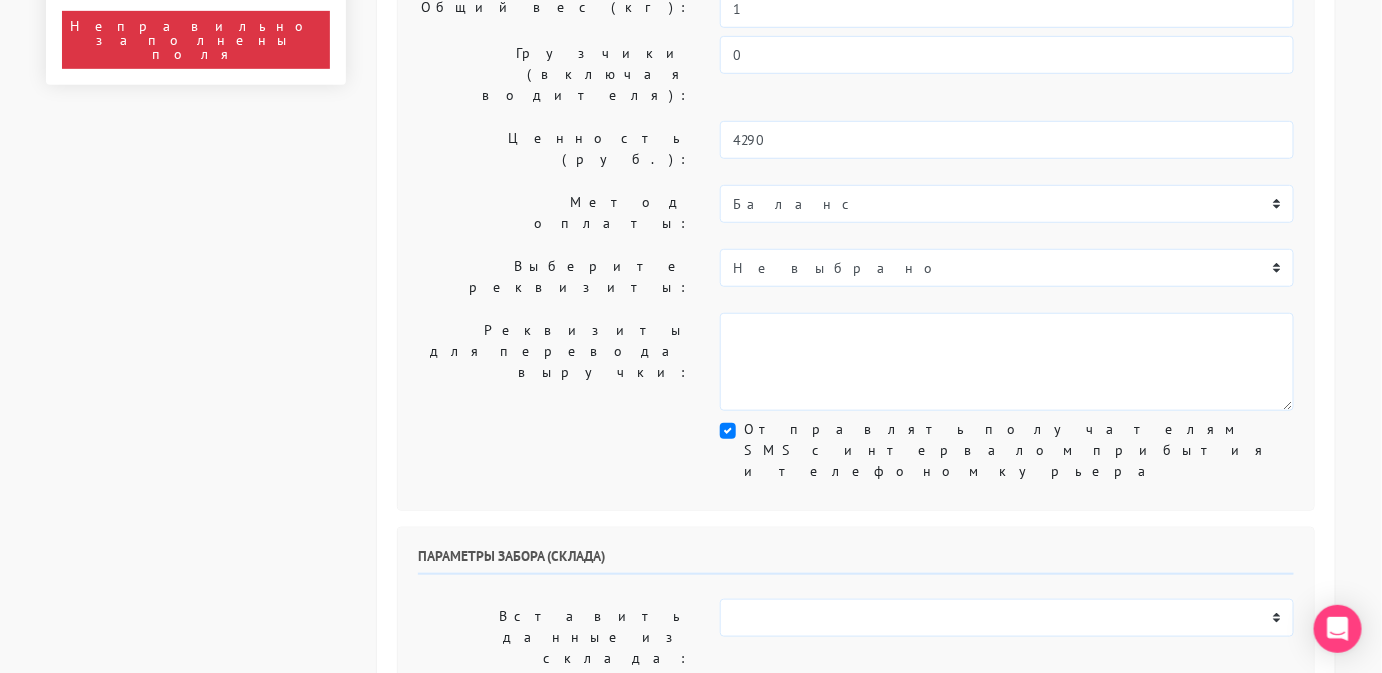 scroll, scrollTop: 389, scrollLeft: 0, axis: vertical 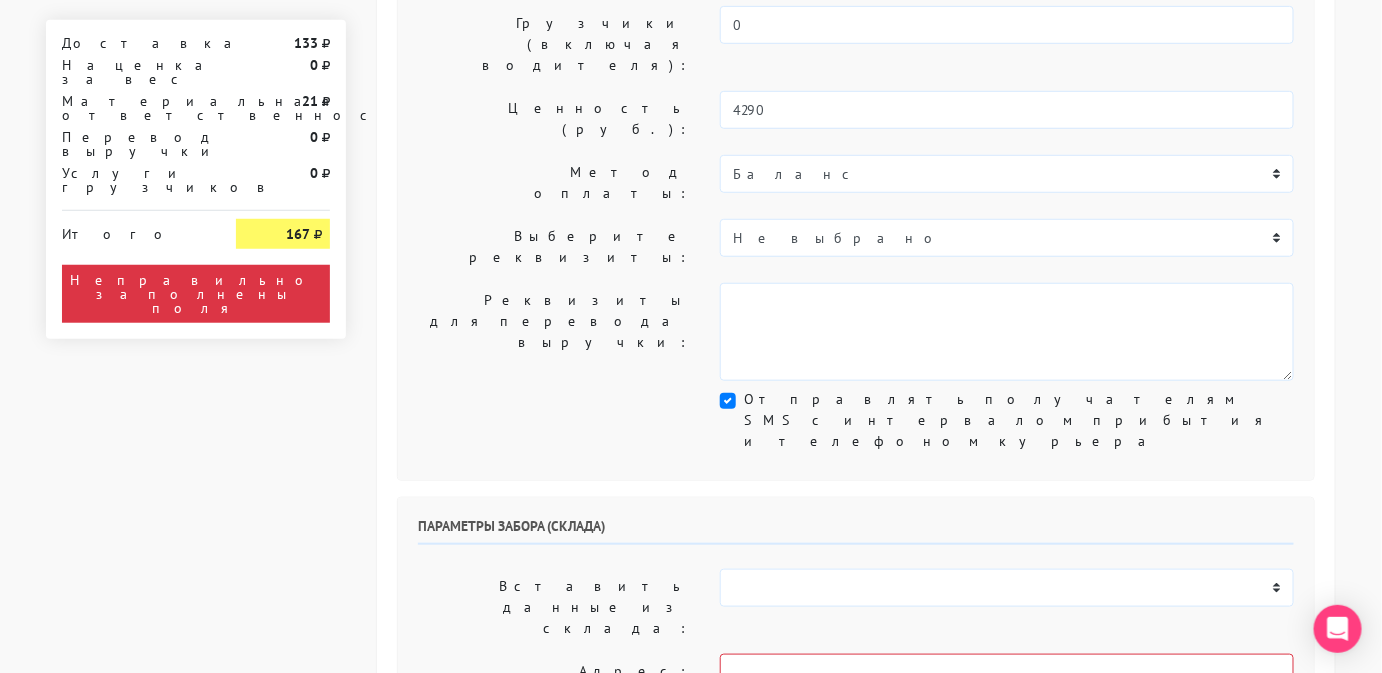 click on "Параметры забора (склада)
Вставить данные из склада:
Склад Москва
Склад Санкт-Петербург
Москва.Никольская
Склад Екатеринбург
Адрес: сегодня c: 0" at bounding box center (856, 108) 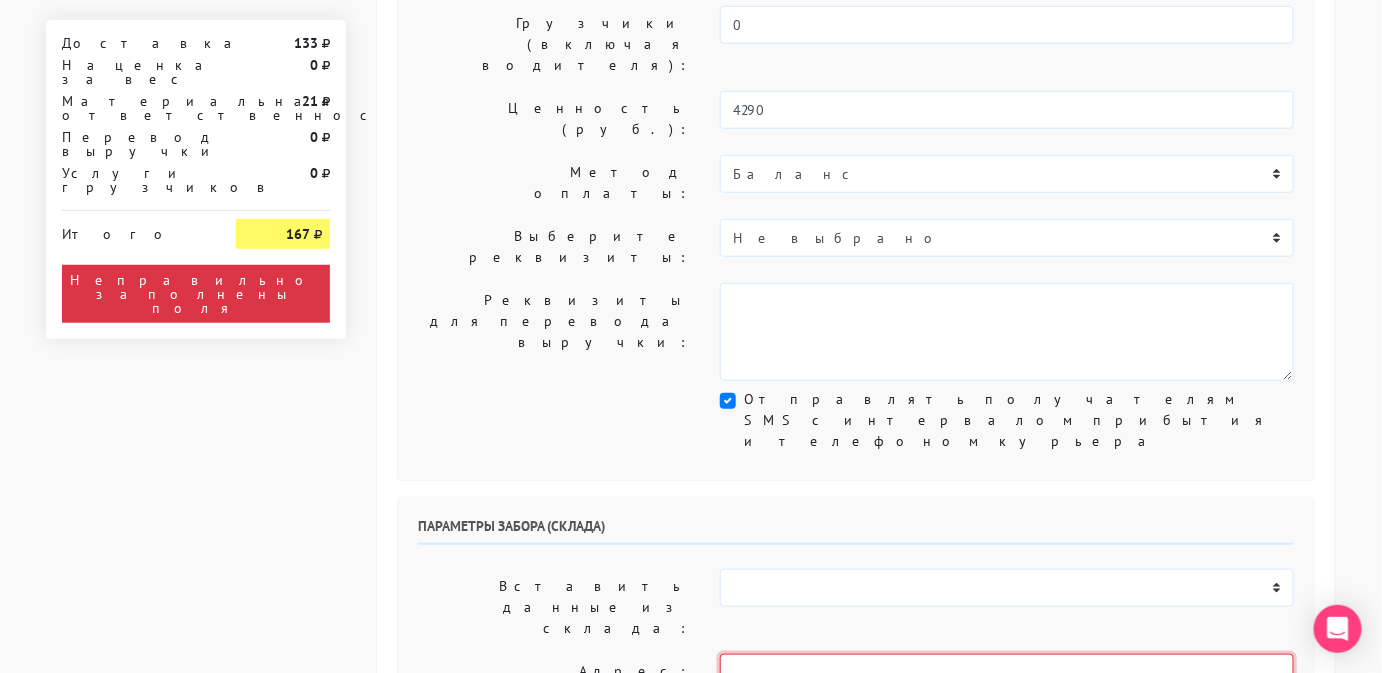 click at bounding box center (1007, 673) 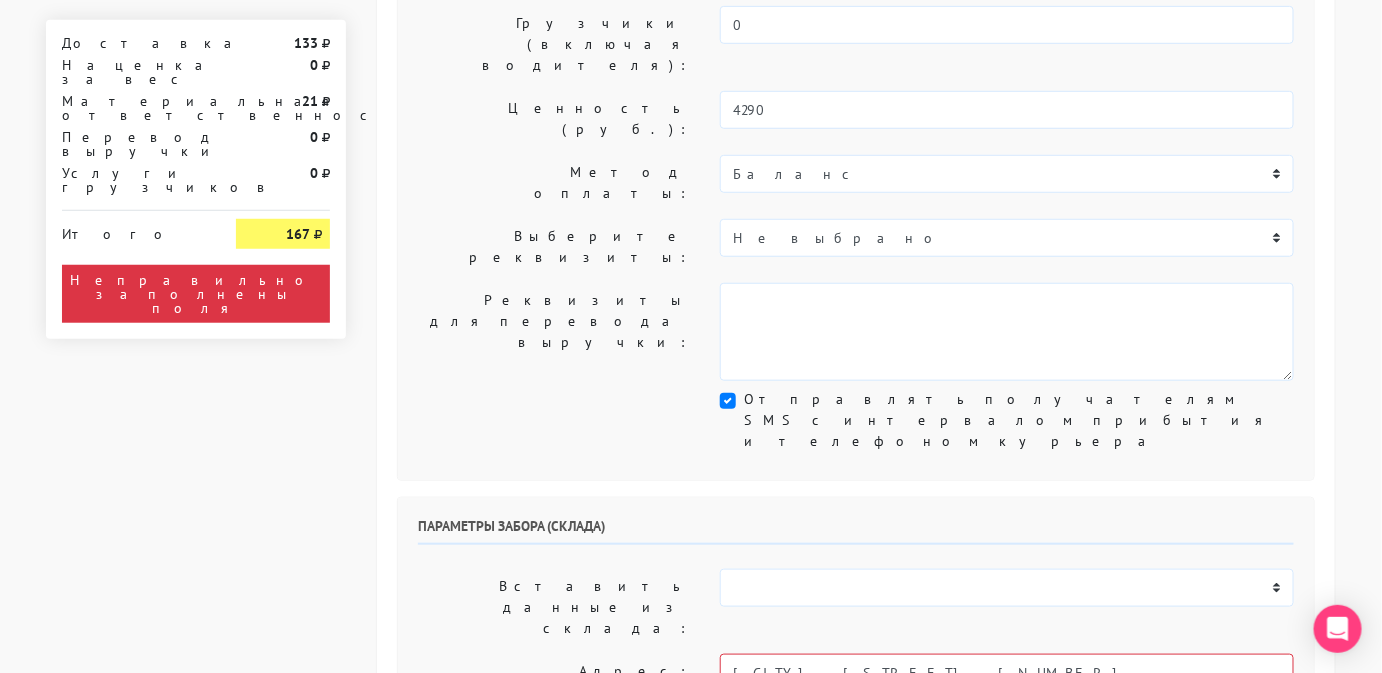 type on "Магазин серебряных украшений SBLESKOM" 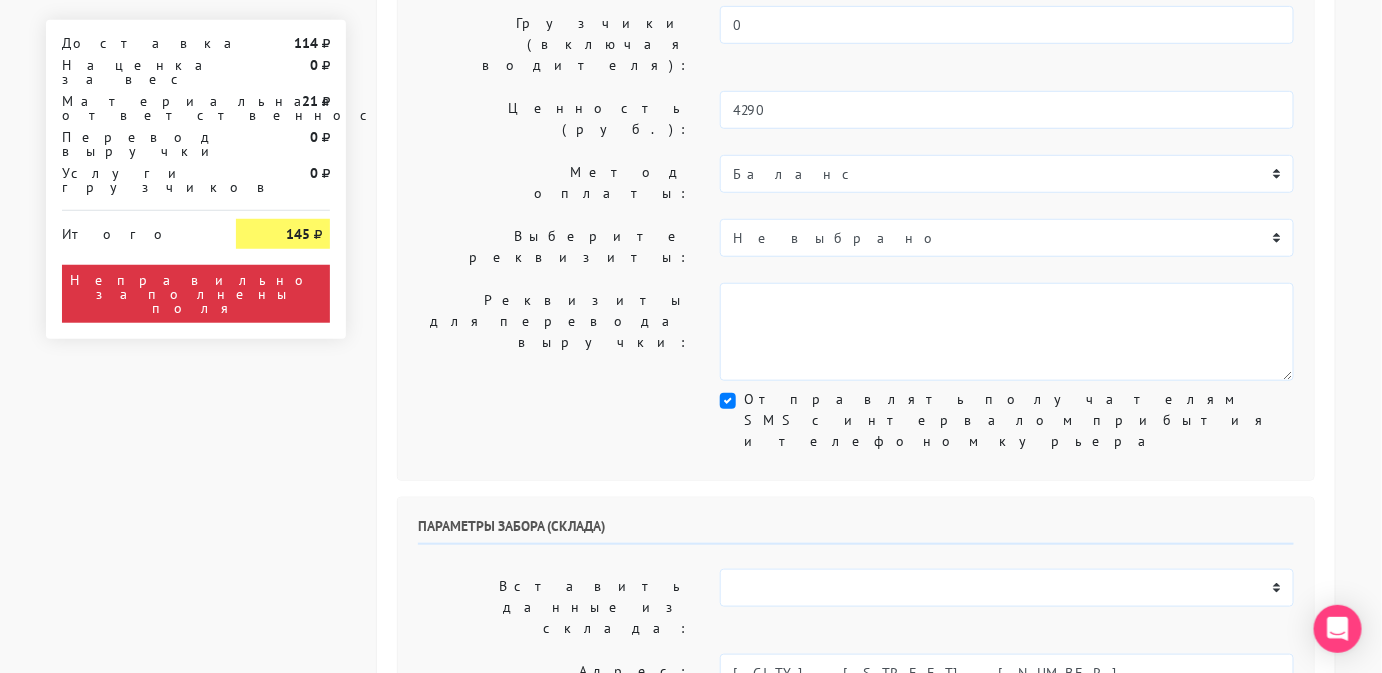 click on "сегодня
завтра
10.07.2025
11.07.2025
12.07.2025
13.07.2025
14.07.2025
15.07.2025
16.07.2025" at bounding box center (791, 719) 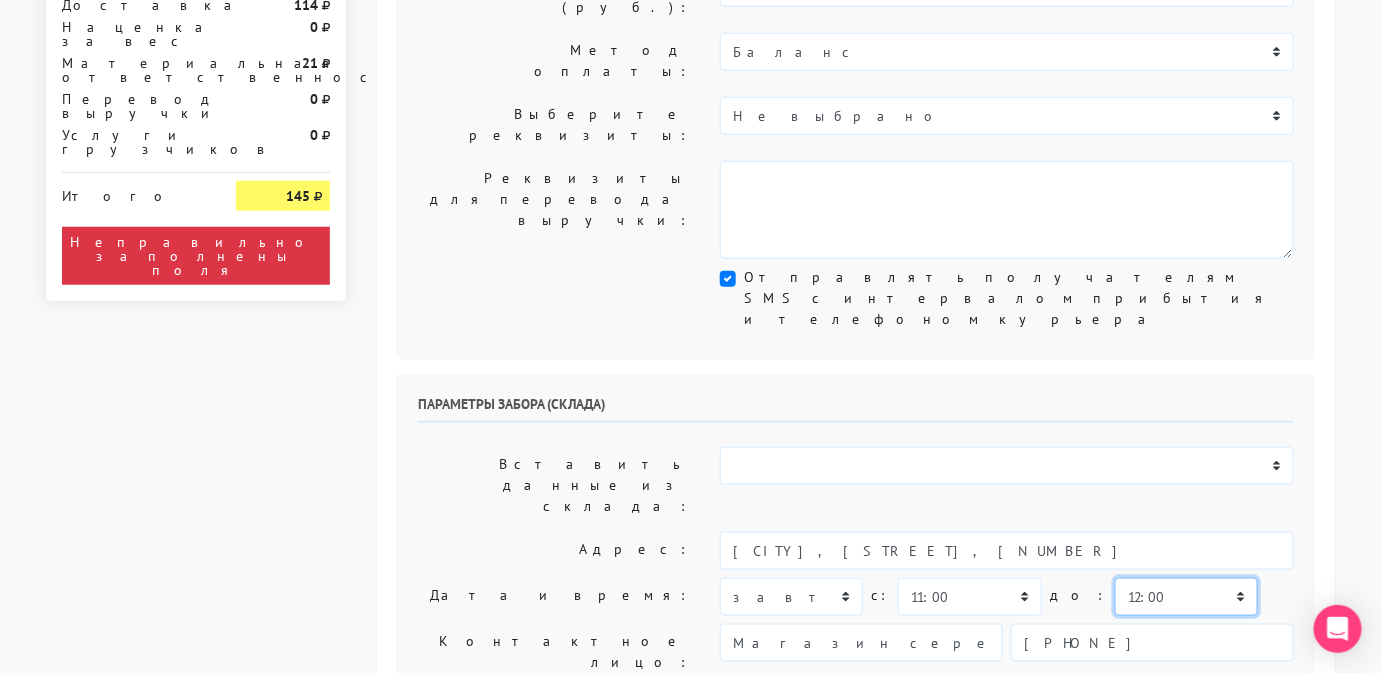 scroll, scrollTop: 513, scrollLeft: 0, axis: vertical 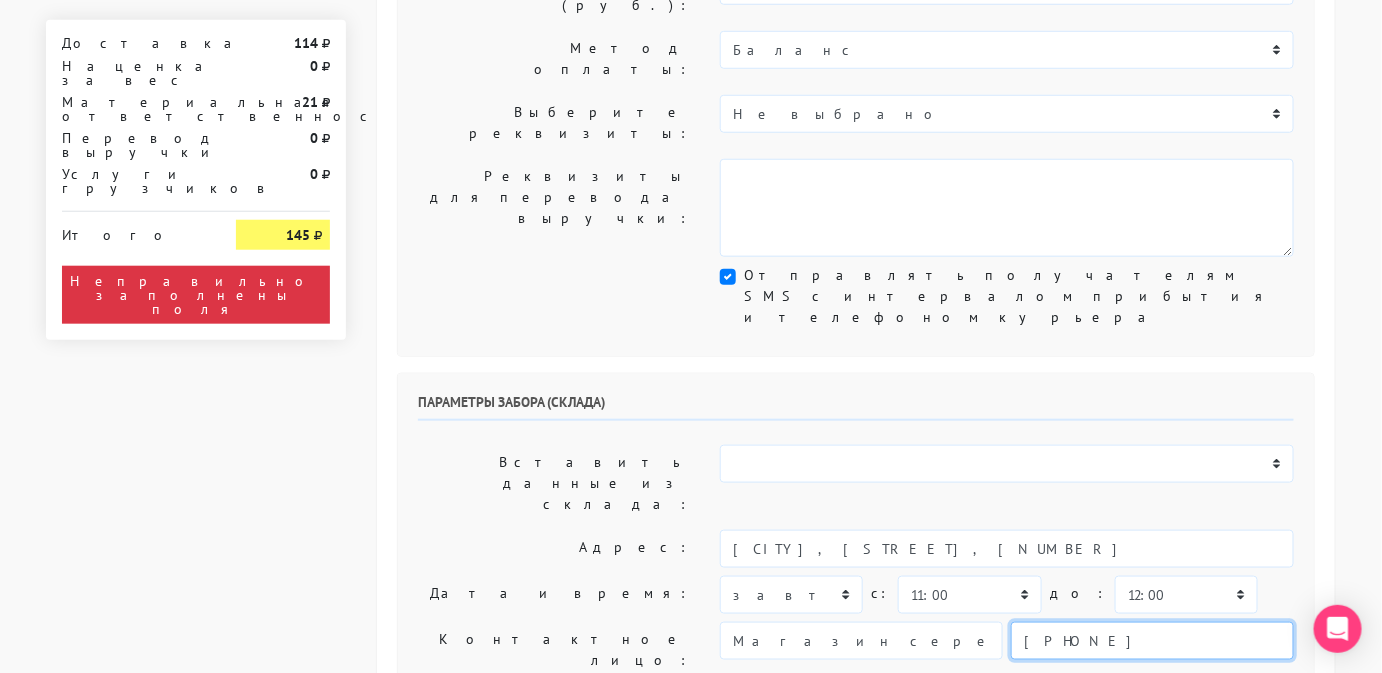 click on "9234443831" at bounding box center [1152, 641] 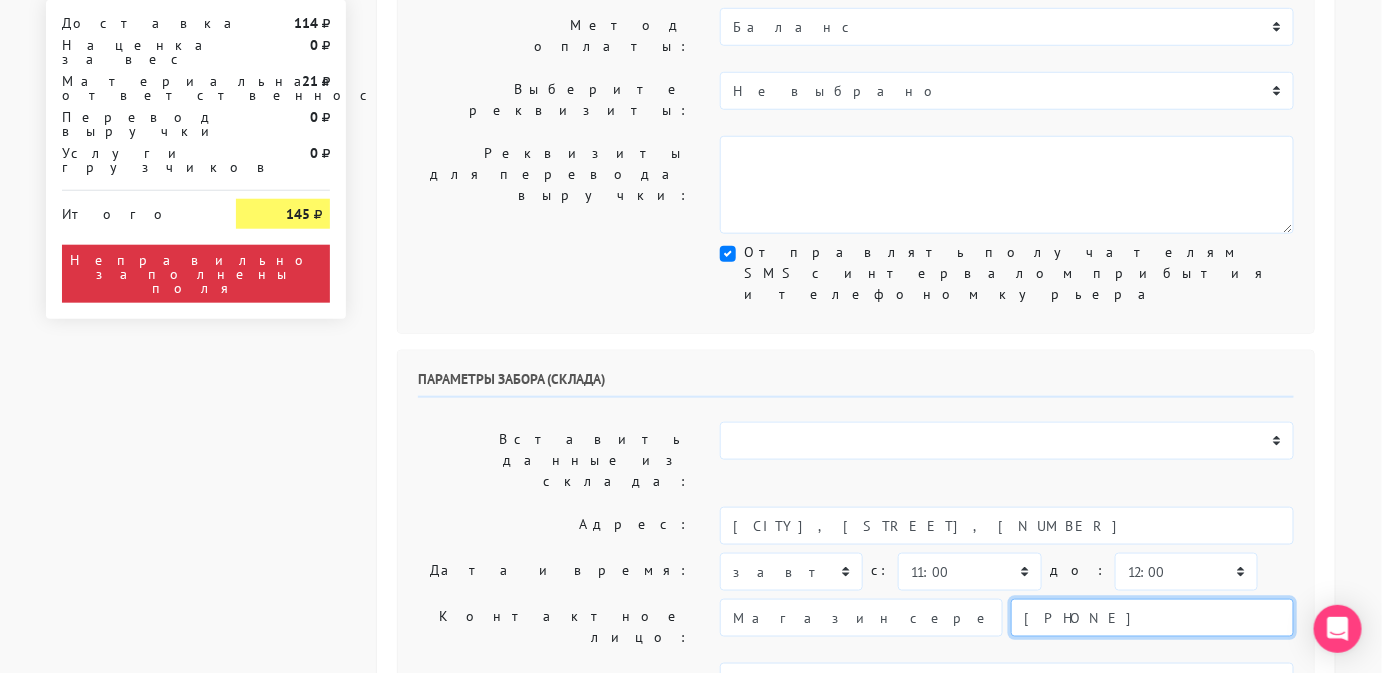 scroll, scrollTop: 537, scrollLeft: 0, axis: vertical 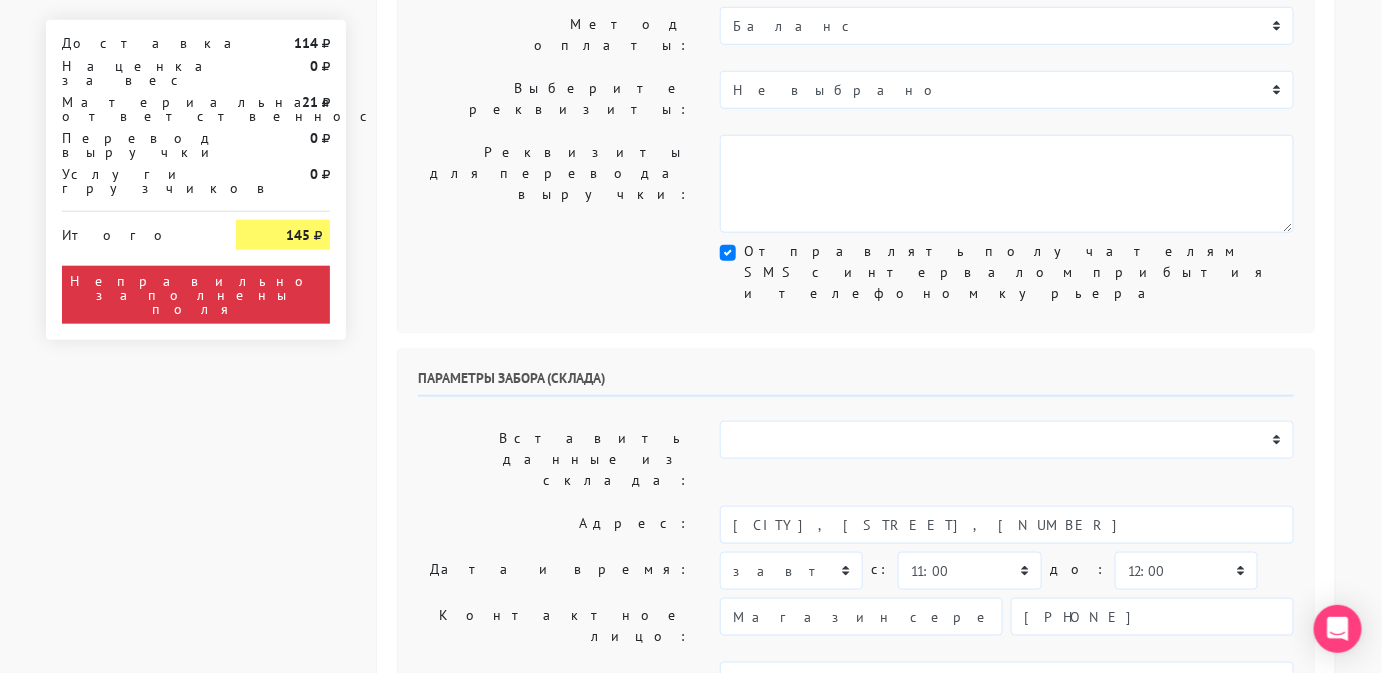 click on "Параметры забора (склада)
Вставить данные из склада:
Склад Москва
Склад Санкт-Петербург
Москва.Никольская
Склад Екатеринбург
Адрес: сегодня c: 0" at bounding box center (856, -40) 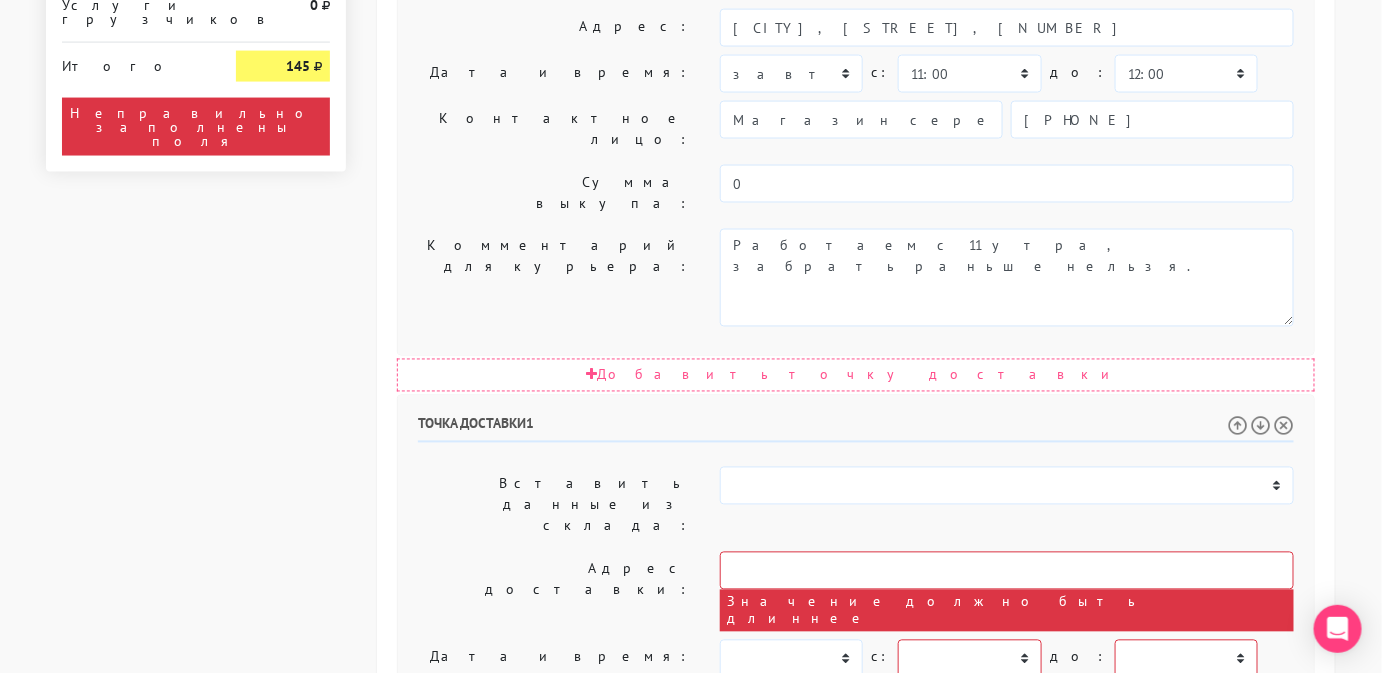 scroll, scrollTop: 1035, scrollLeft: 0, axis: vertical 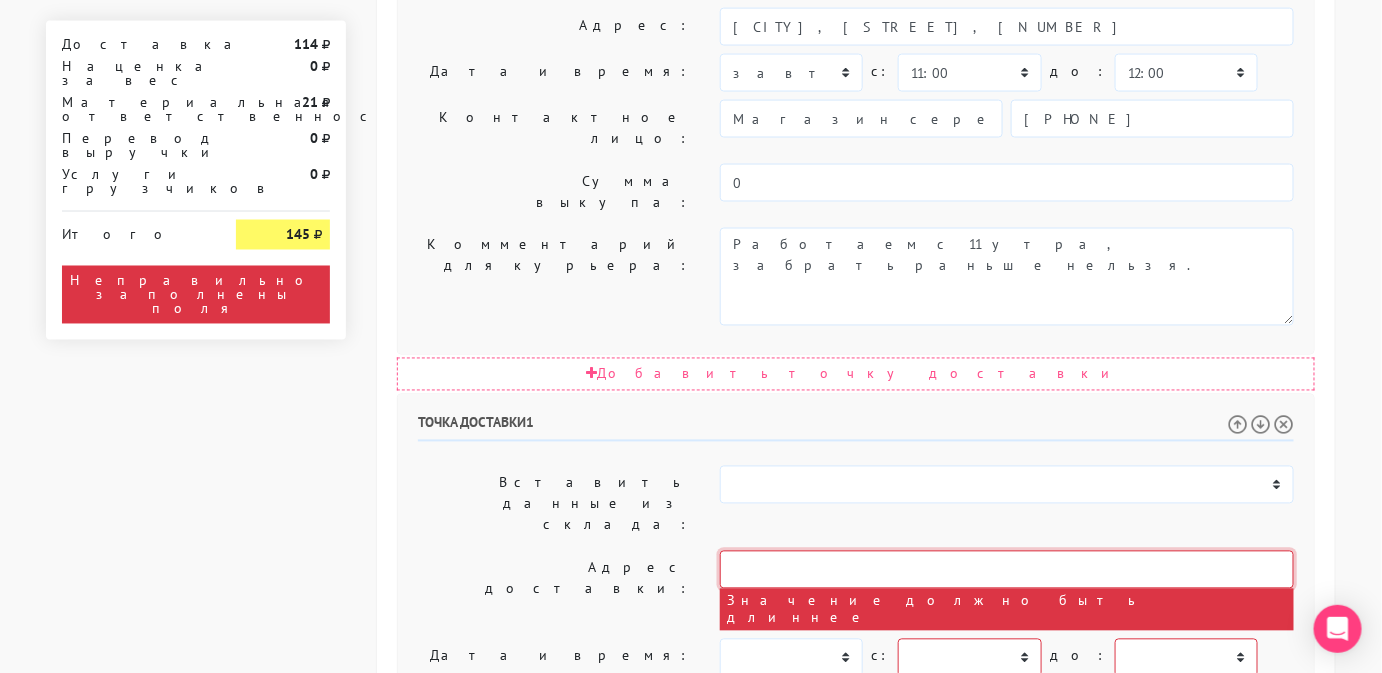 click at bounding box center (1007, 570) 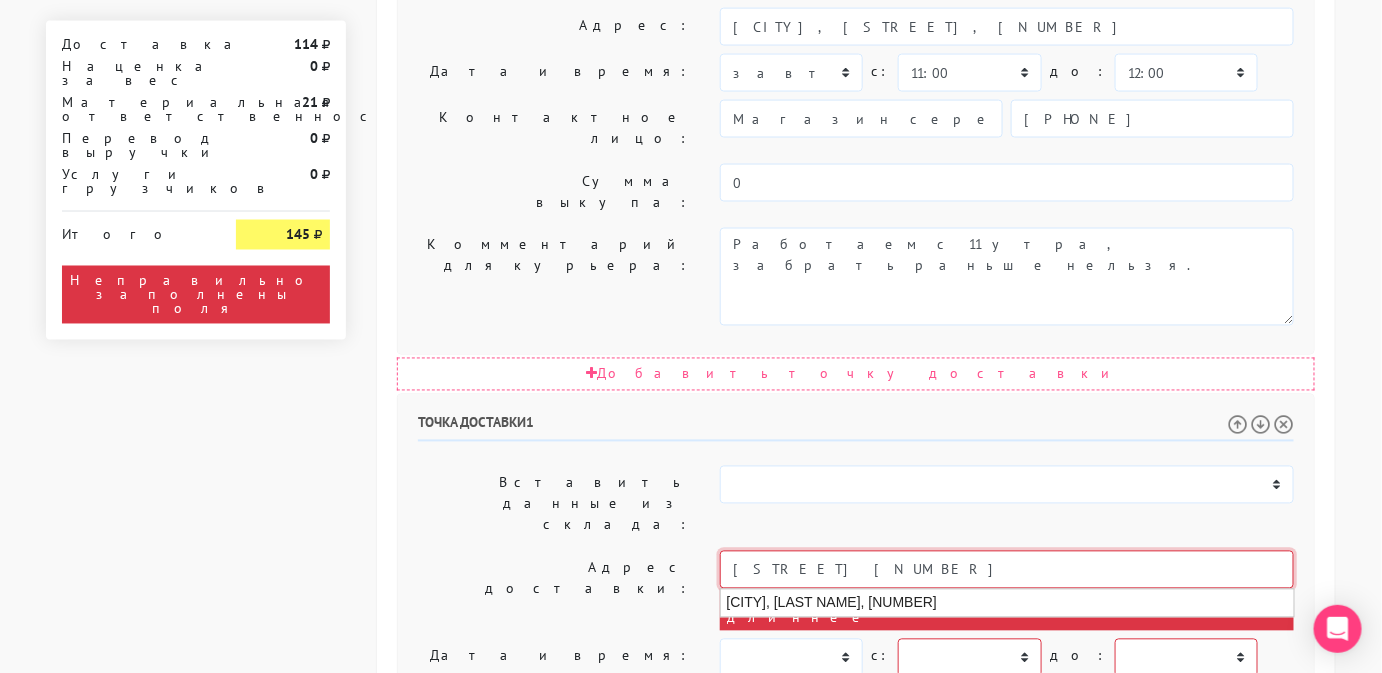 type on "Севастьянова 7" 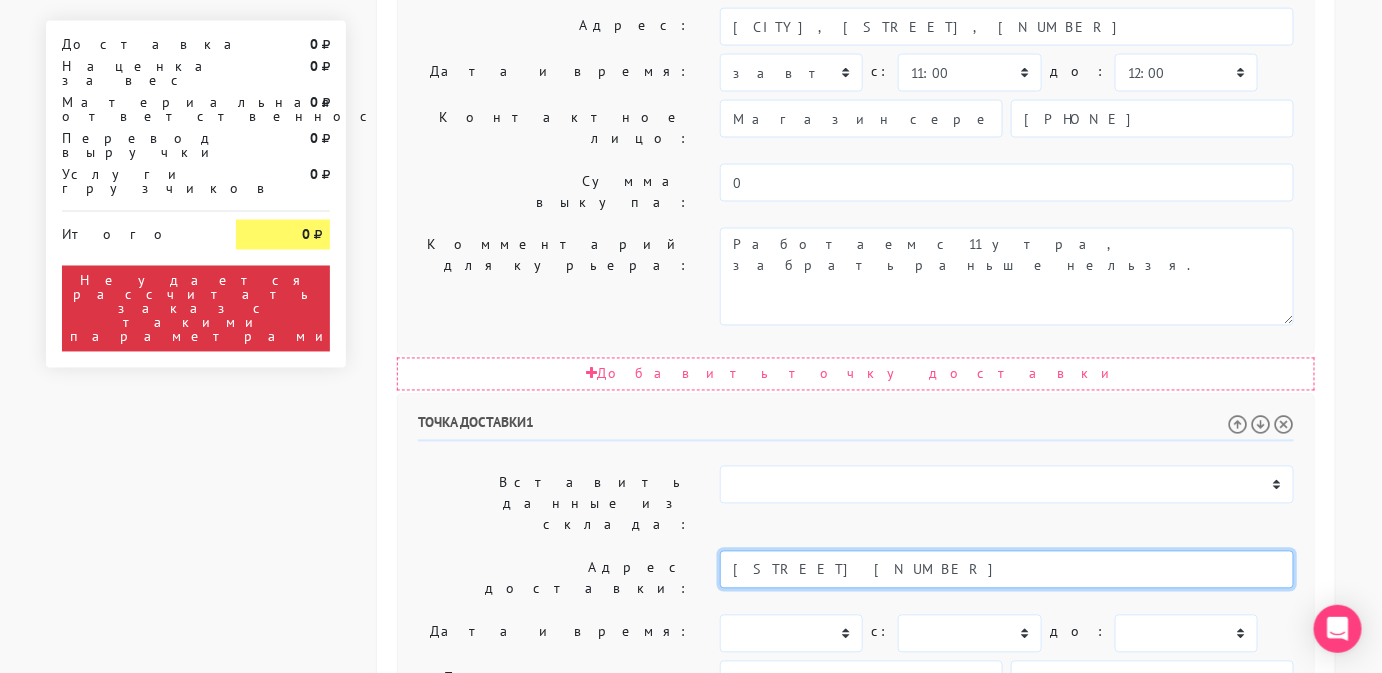 scroll, scrollTop: 1037, scrollLeft: 0, axis: vertical 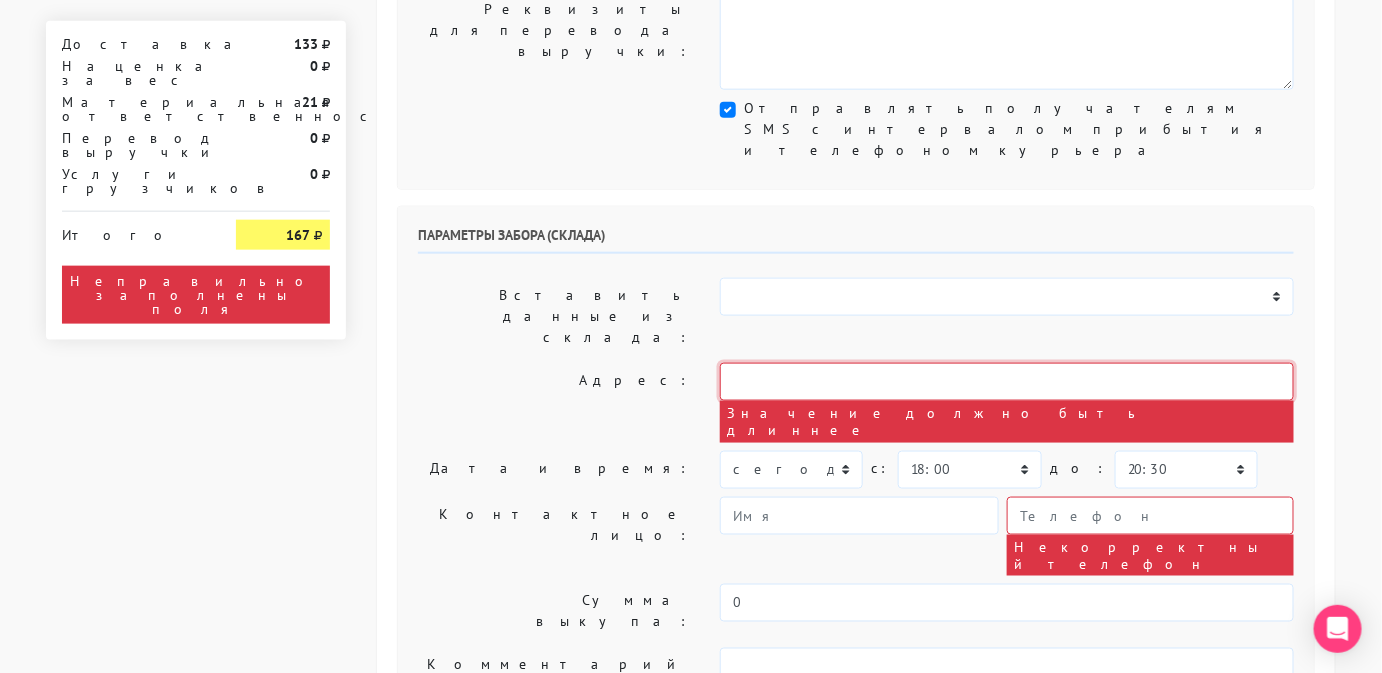 click at bounding box center (1007, 382) 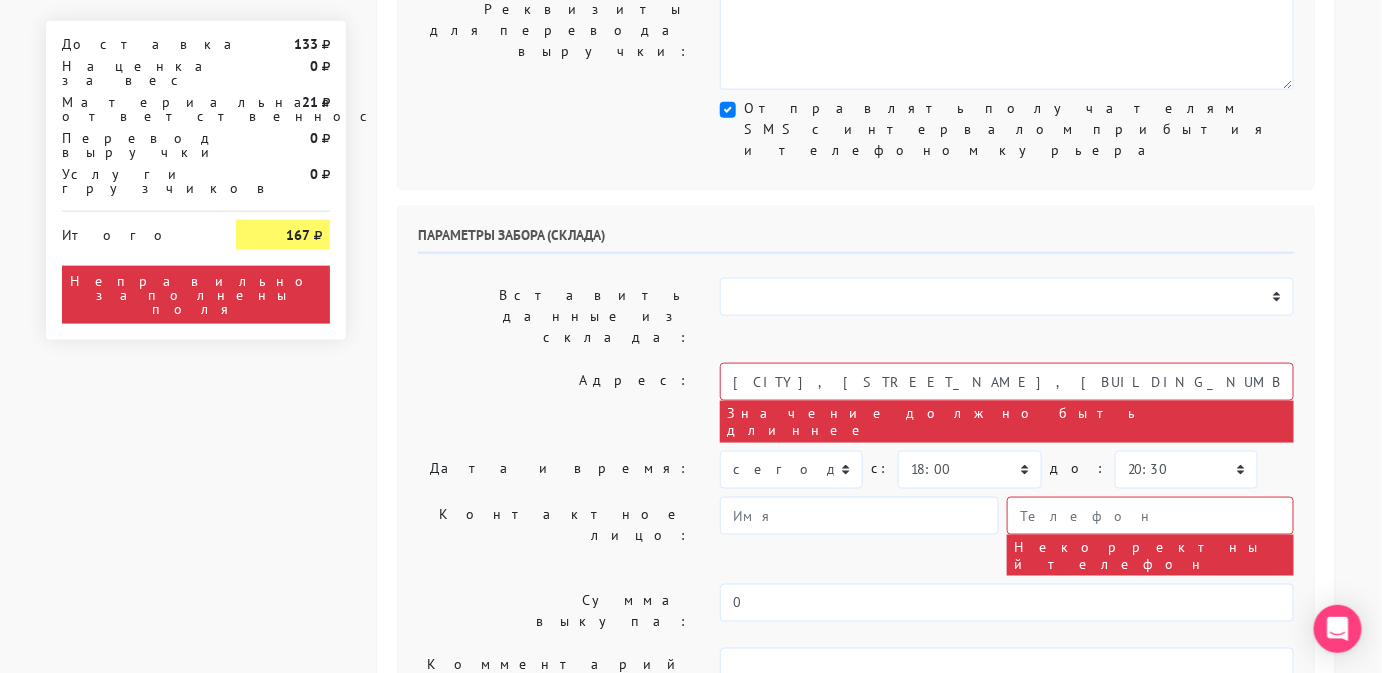 type on "[PHONE]" 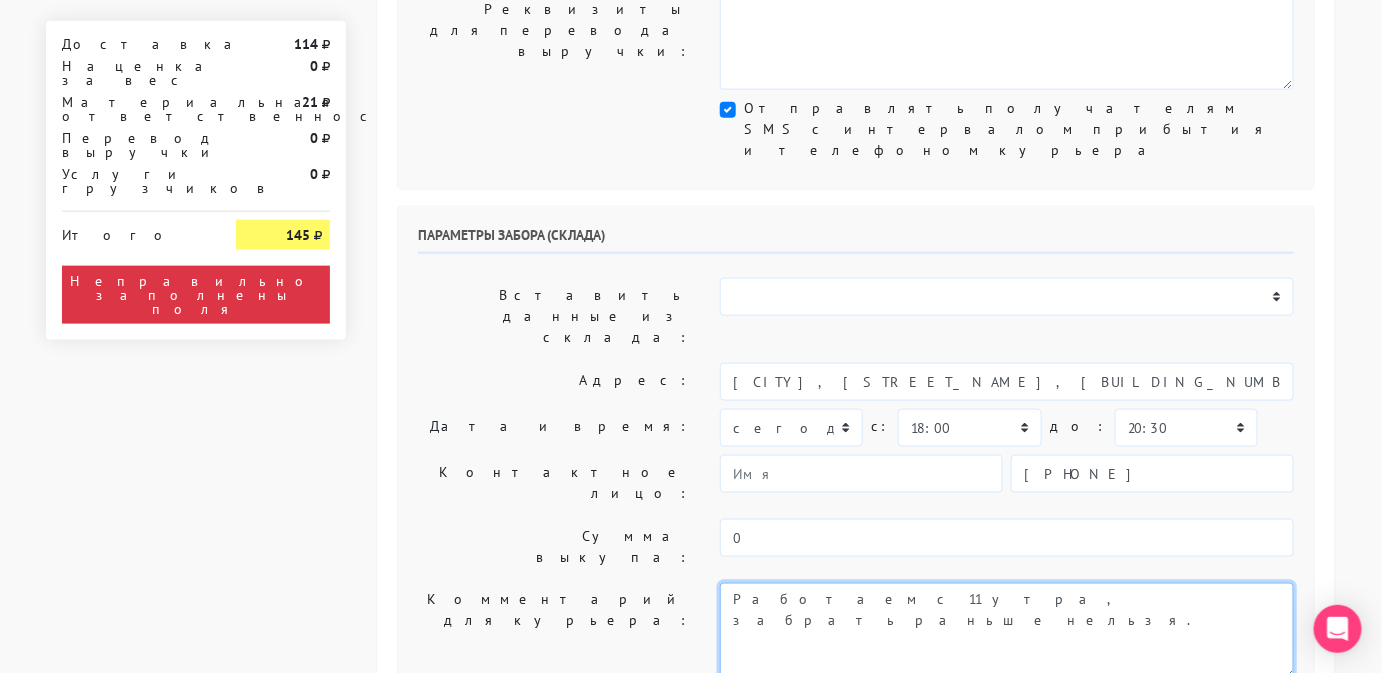 click on "Работаем с 11 утра, забрать раньше нельзя." at bounding box center (1007, 632) 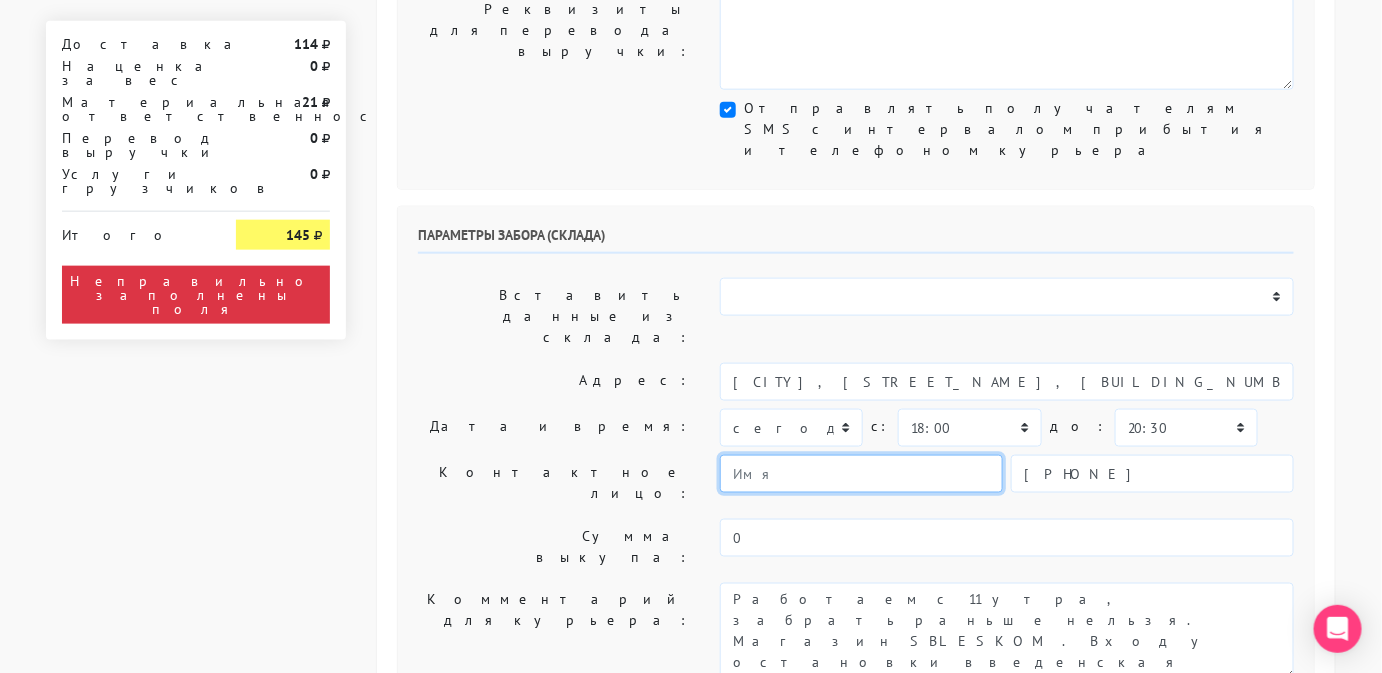click at bounding box center (861, 474) 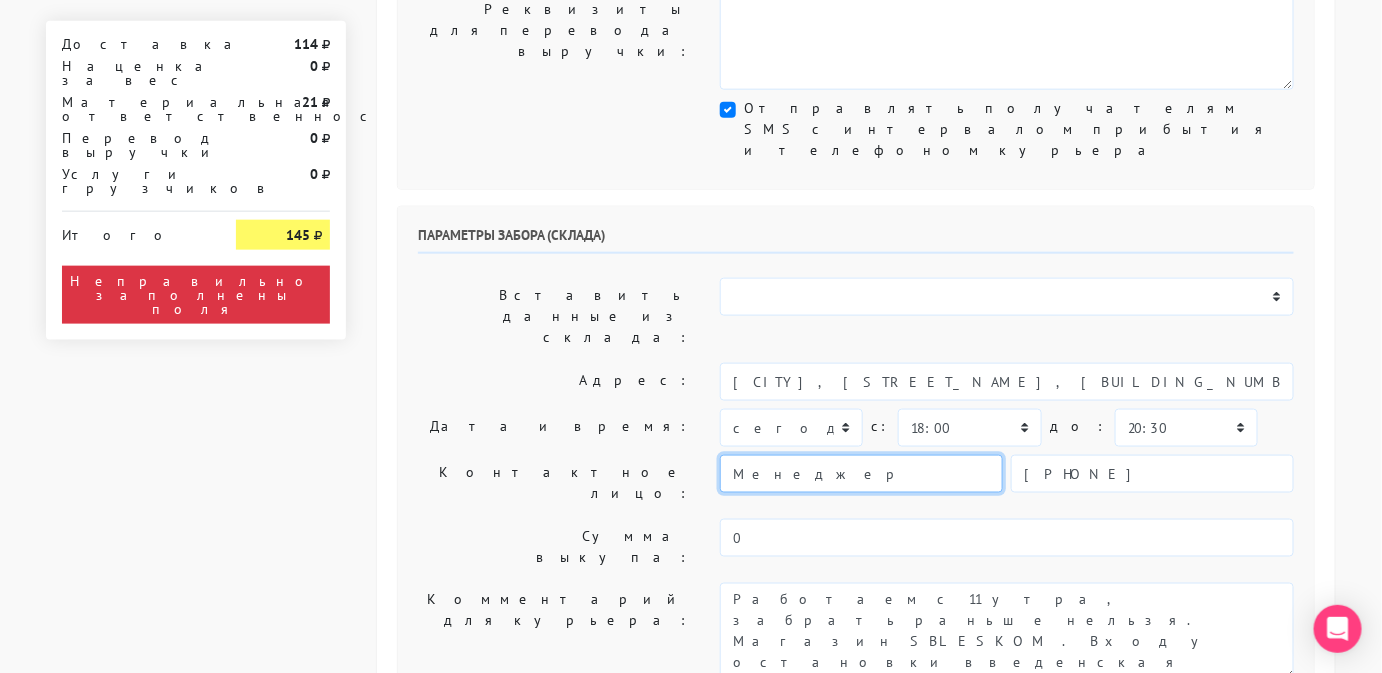 scroll, scrollTop: 684, scrollLeft: 0, axis: vertical 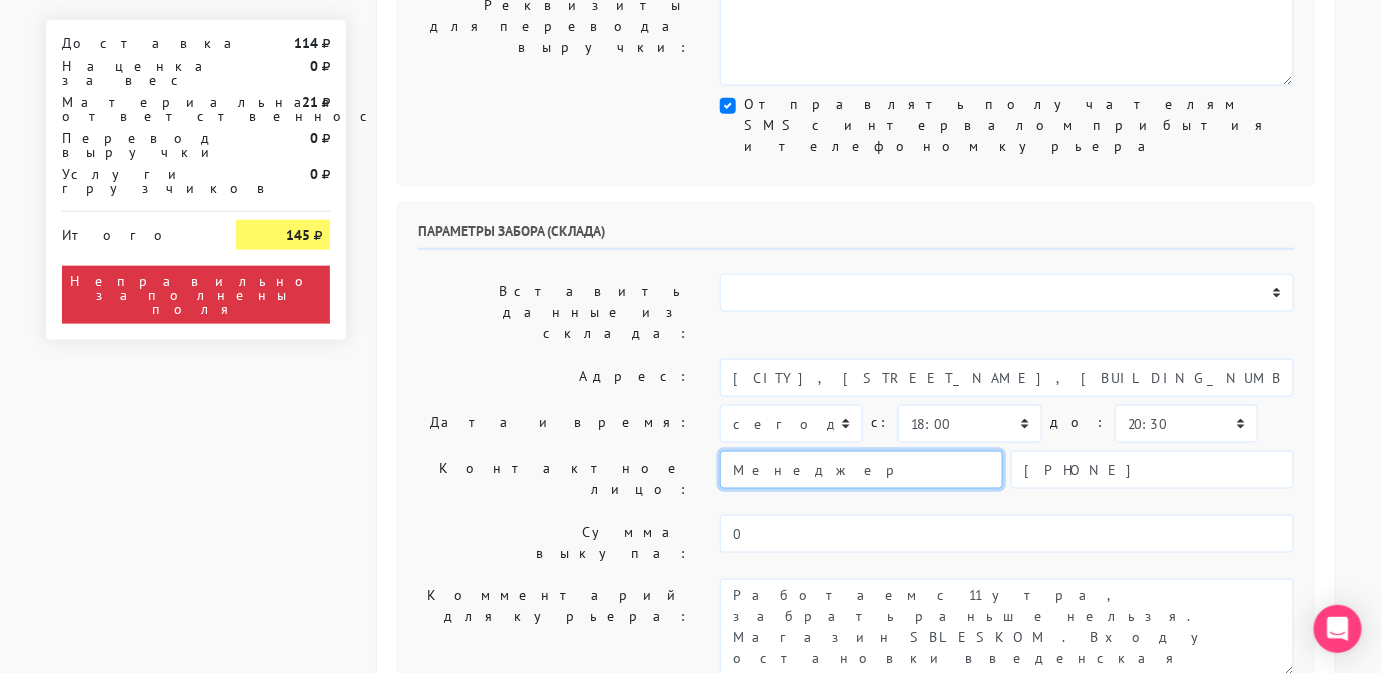 type on "Менеджер" 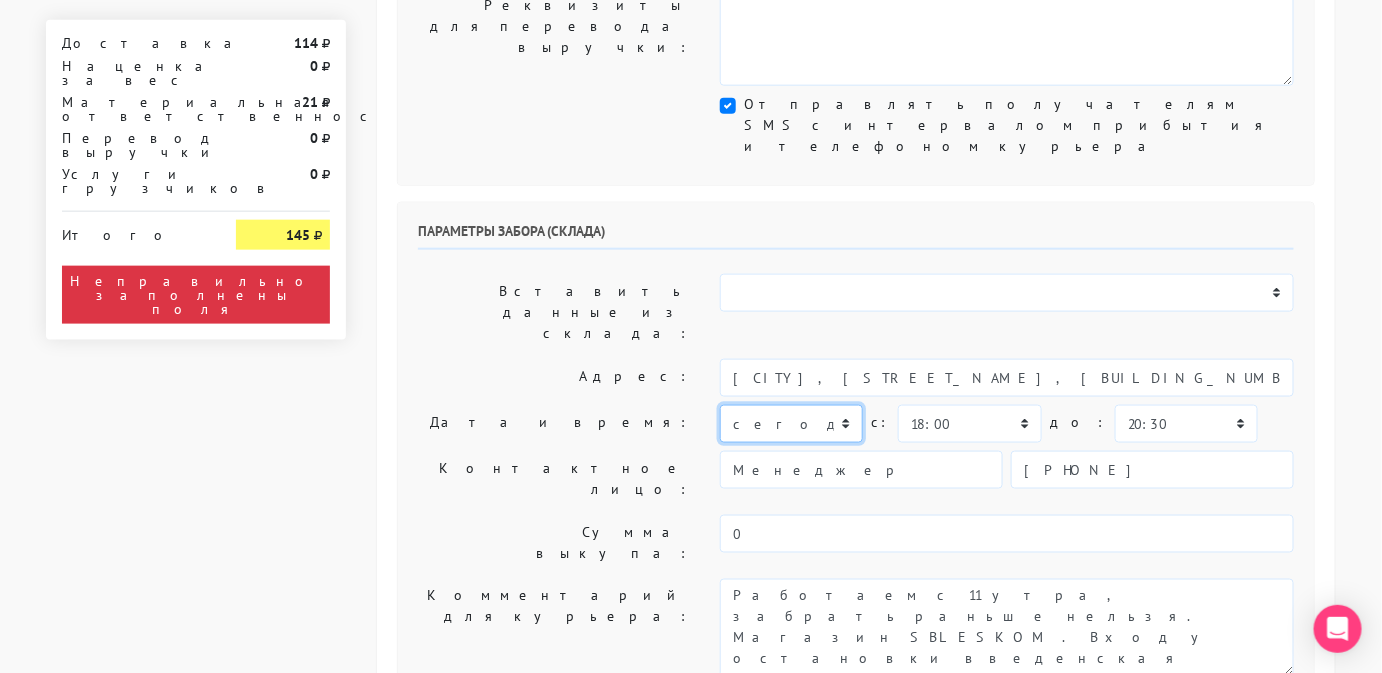 click on "сегодня
завтра
10.07.2025
11.07.2025
12.07.2025
13.07.2025
14.07.2025
15.07.2025
16.07.2025" at bounding box center [791, 424] 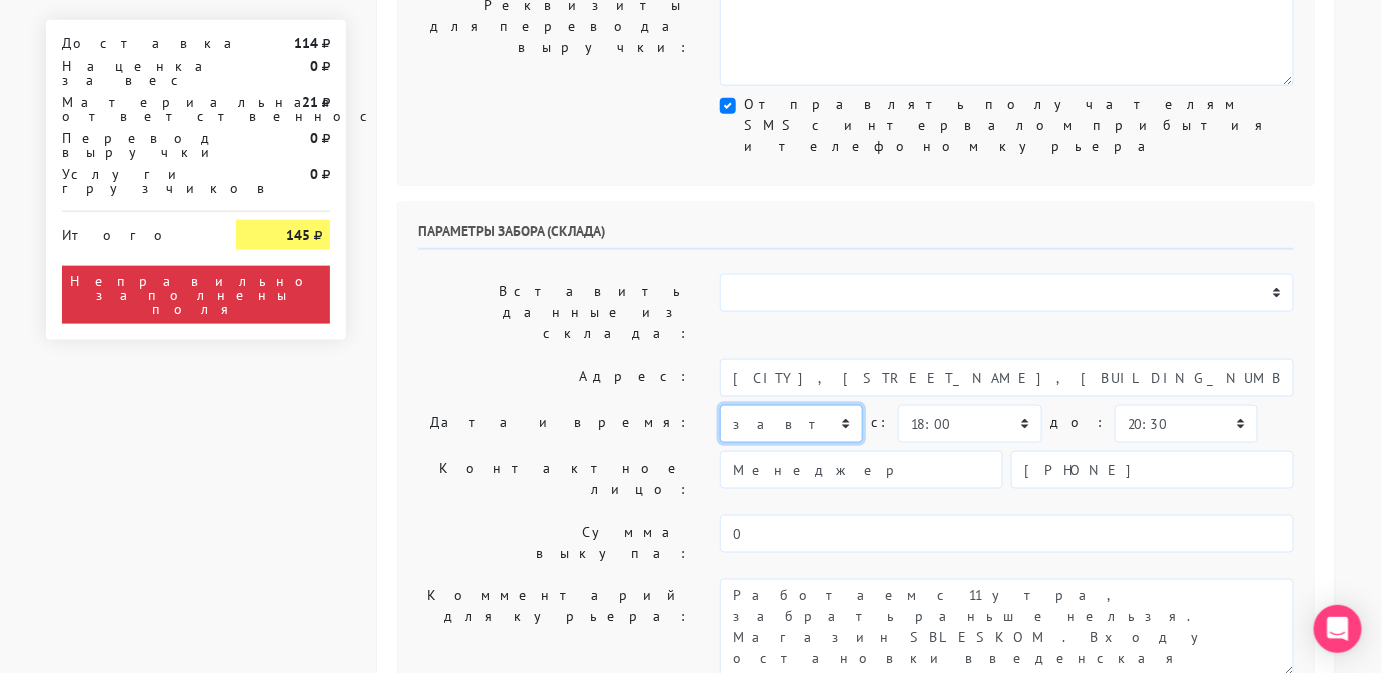 click on "сегодня
завтра
10.07.2025
11.07.2025
12.07.2025
13.07.2025
14.07.2025
15.07.2025
16.07.2025" at bounding box center (791, 424) 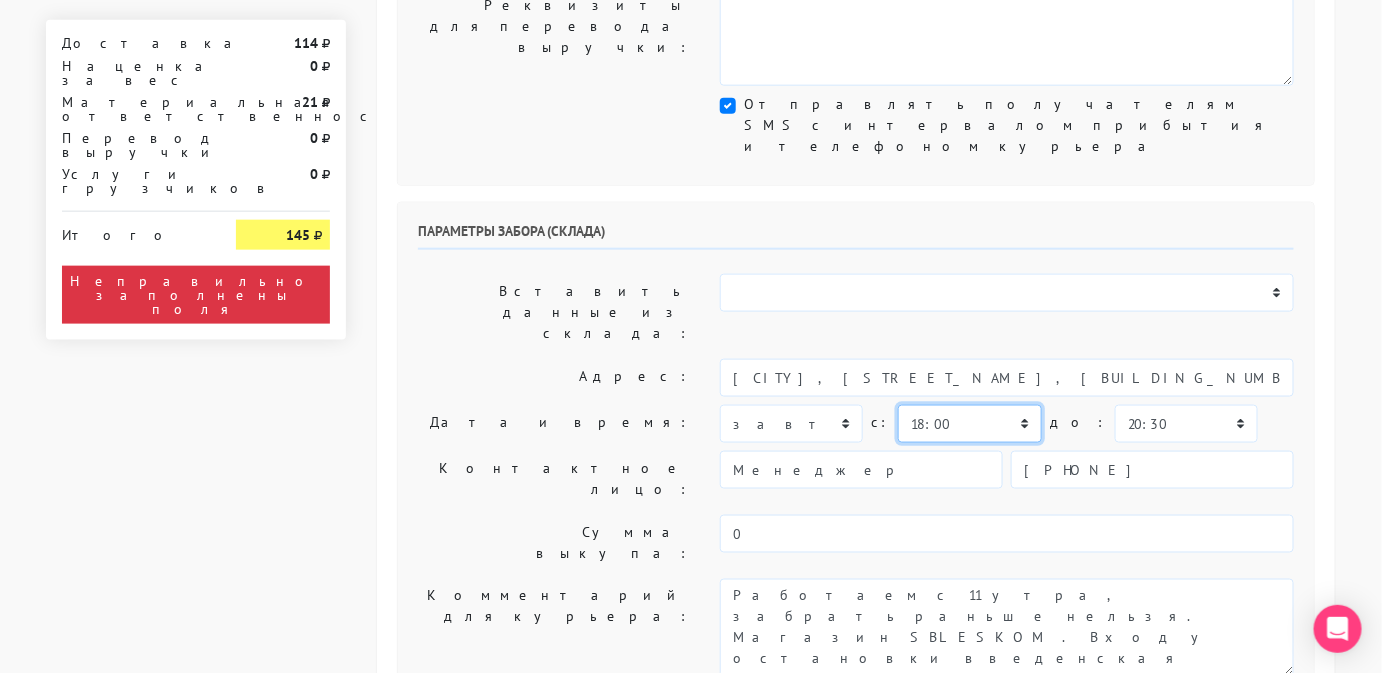 click on "00:00
00:30
01:00
01:30
02:00
02:30
03:00
03:30
04:00 04:30 05:00 05:30 06:00 06:30 07:00 07:30 08:00" at bounding box center (969, 424) 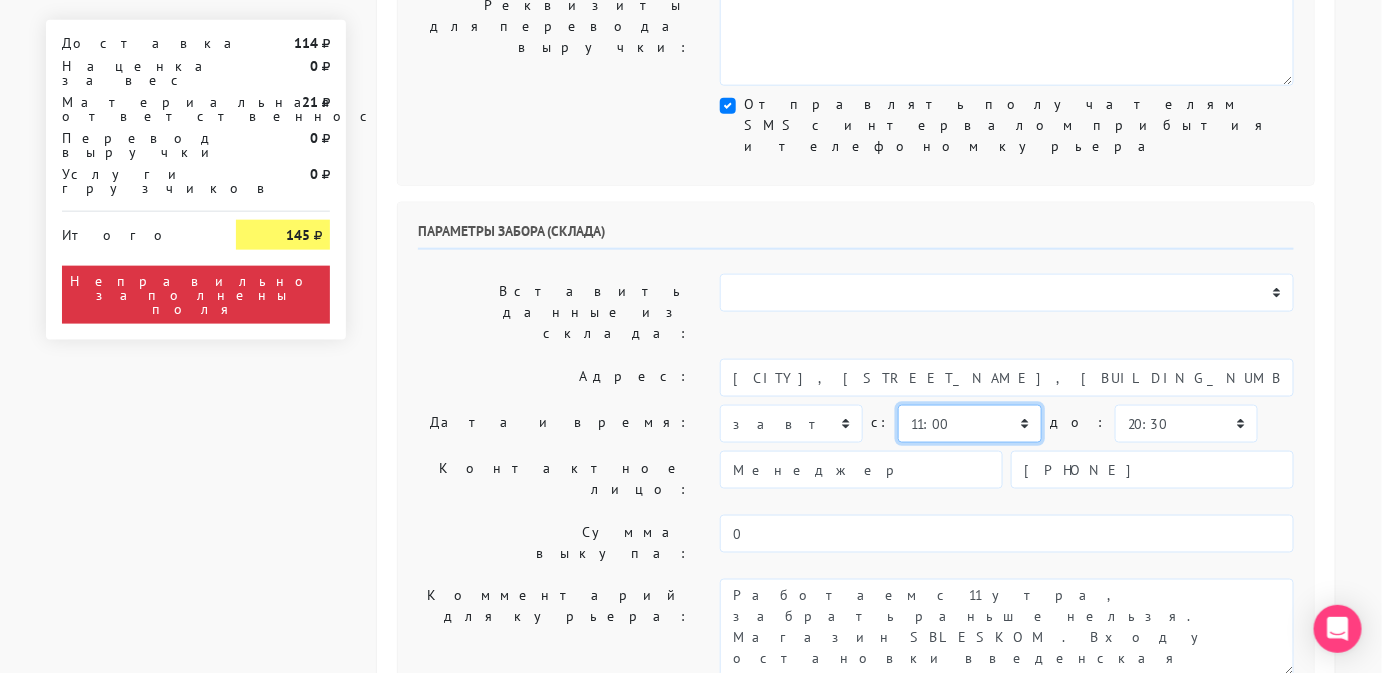 click on "00:00
00:30
01:00
01:30
02:00
02:30
03:00
03:30
04:00 04:30 05:00 05:30 06:00 06:30 07:00 07:30 08:00" at bounding box center [969, 424] 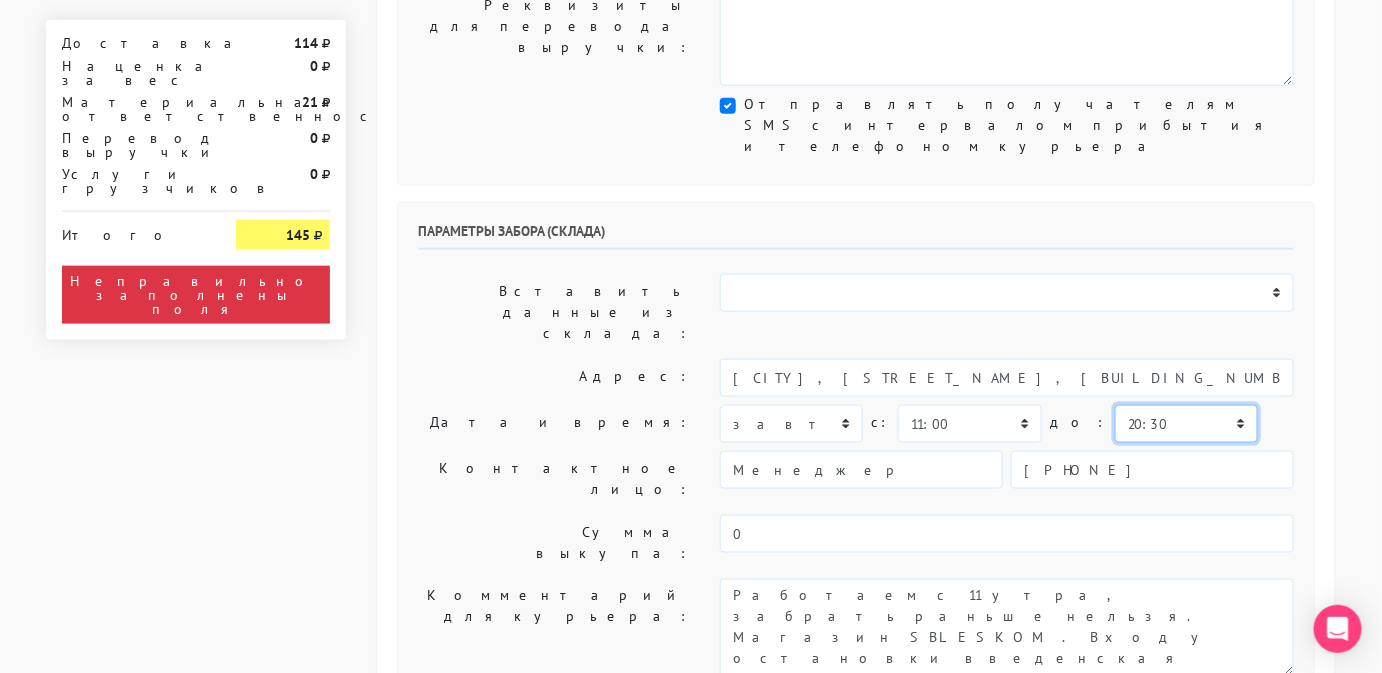 click on "00:00
00:30
01:00
01:30
02:00
02:30
03:00
03:30
04:00 04:30 05:00 05:30 06:00 06:30 07:00 07:30 08:00" at bounding box center (1186, 424) 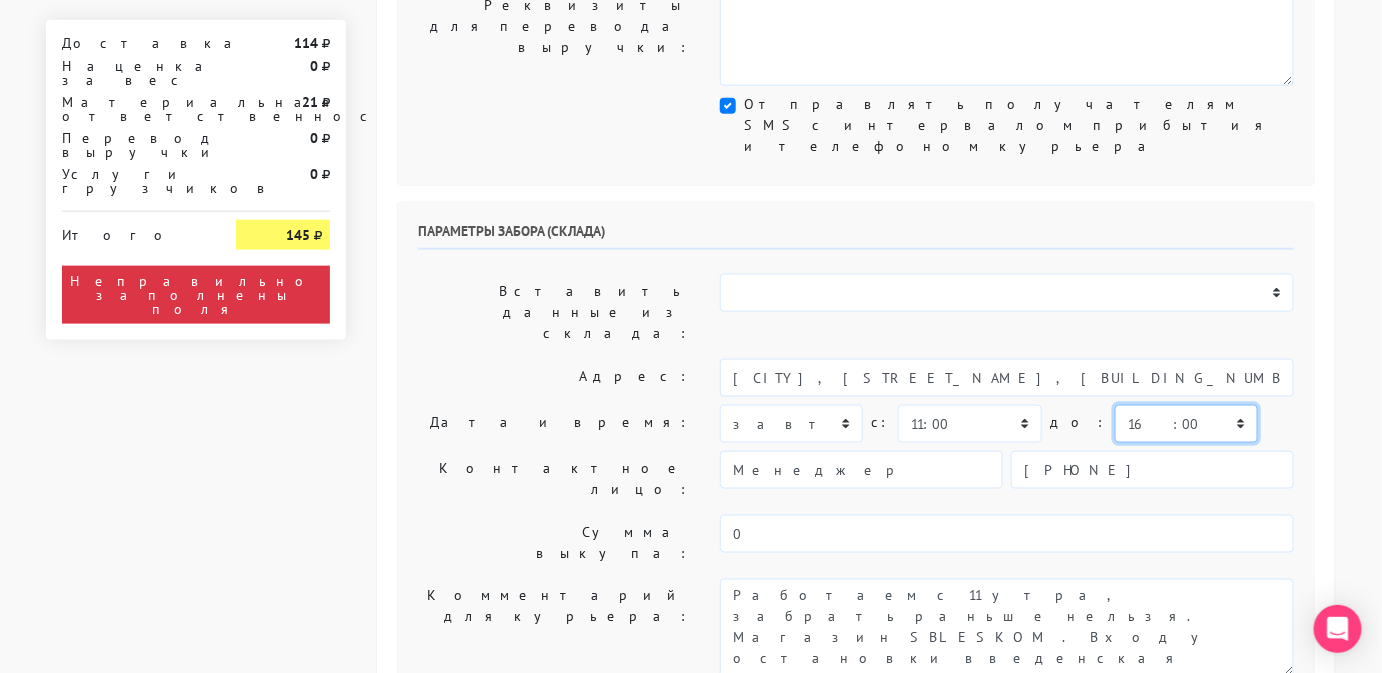 click on "00:00
00:30
01:00
01:30
02:00
02:30
03:00
03:30
04:00 04:30 05:00 05:30 06:00 06:30 07:00 07:30 08:00" at bounding box center [1186, 424] 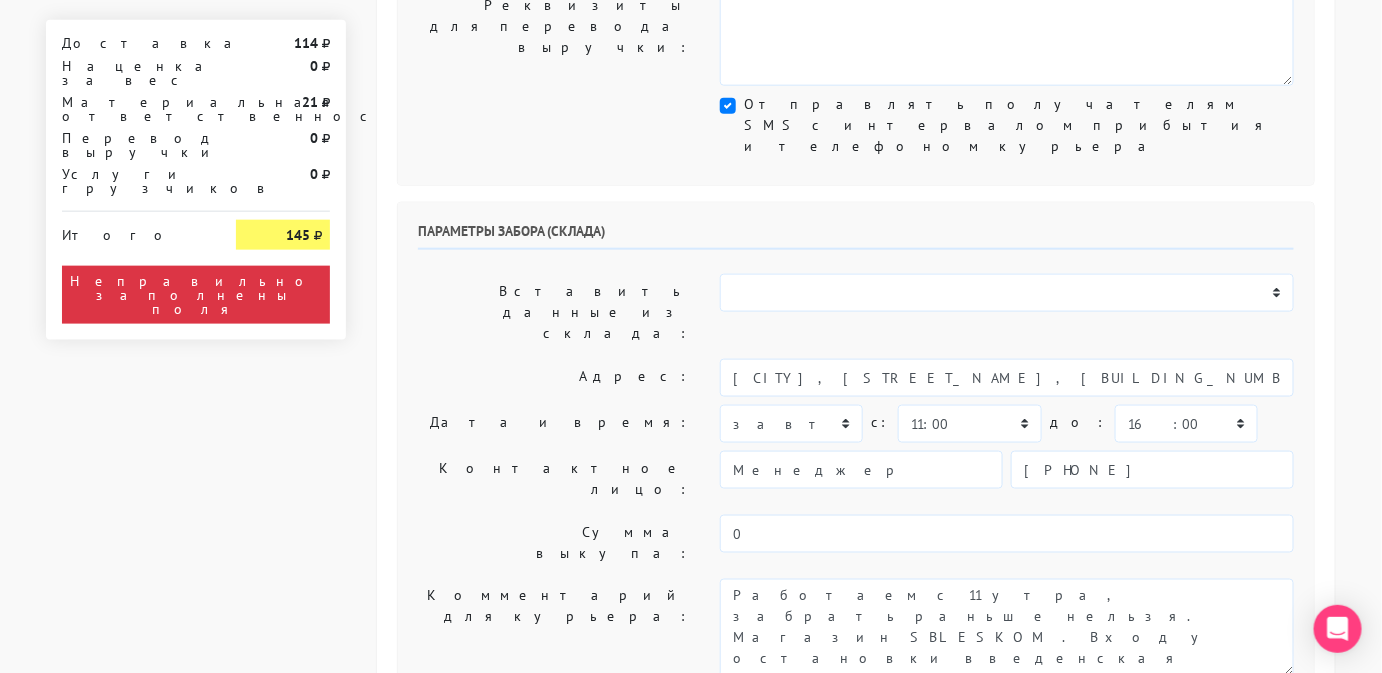 click at bounding box center (1007, 921) 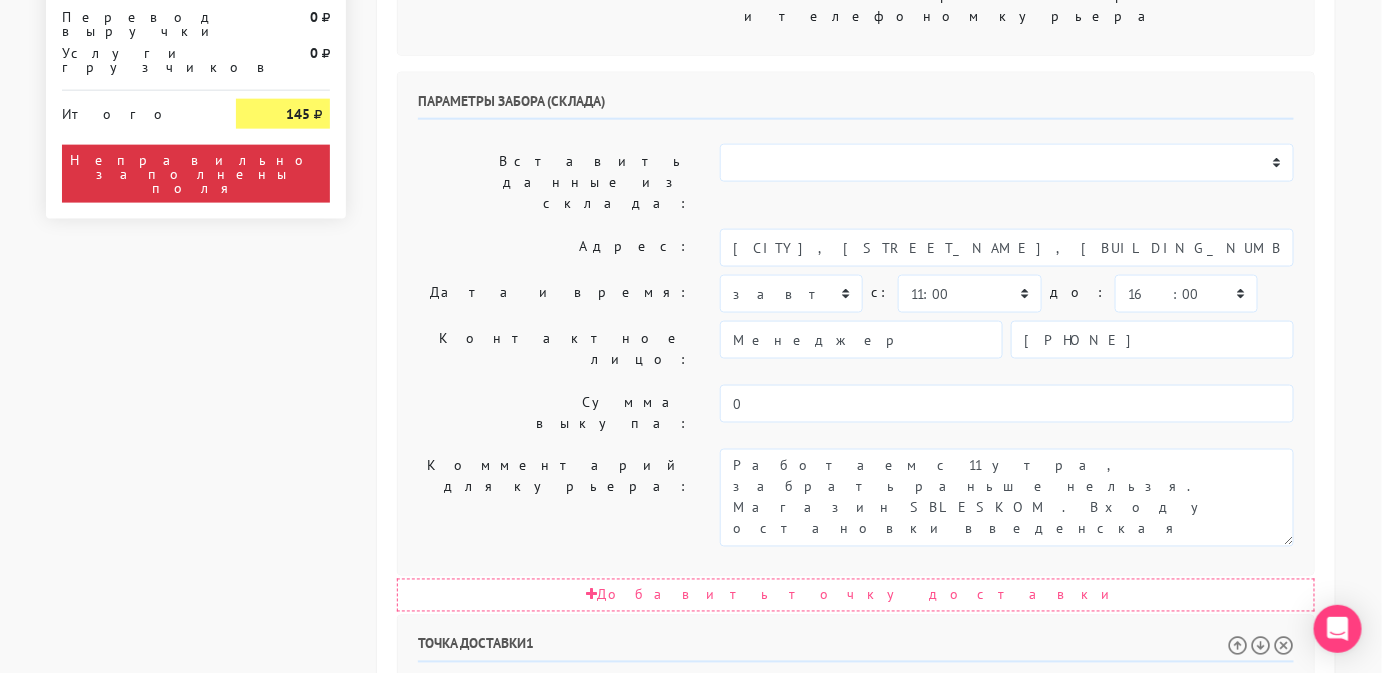 scroll, scrollTop: 822, scrollLeft: 0, axis: vertical 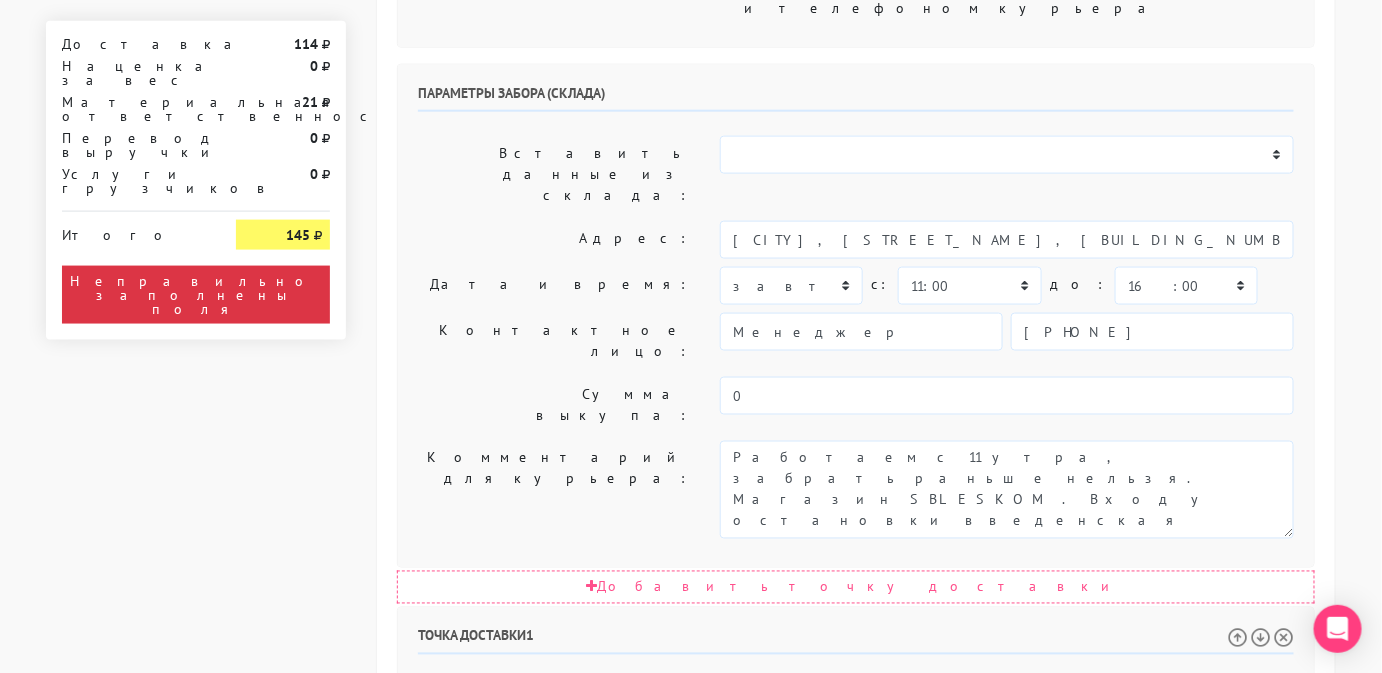 paste on "137798" 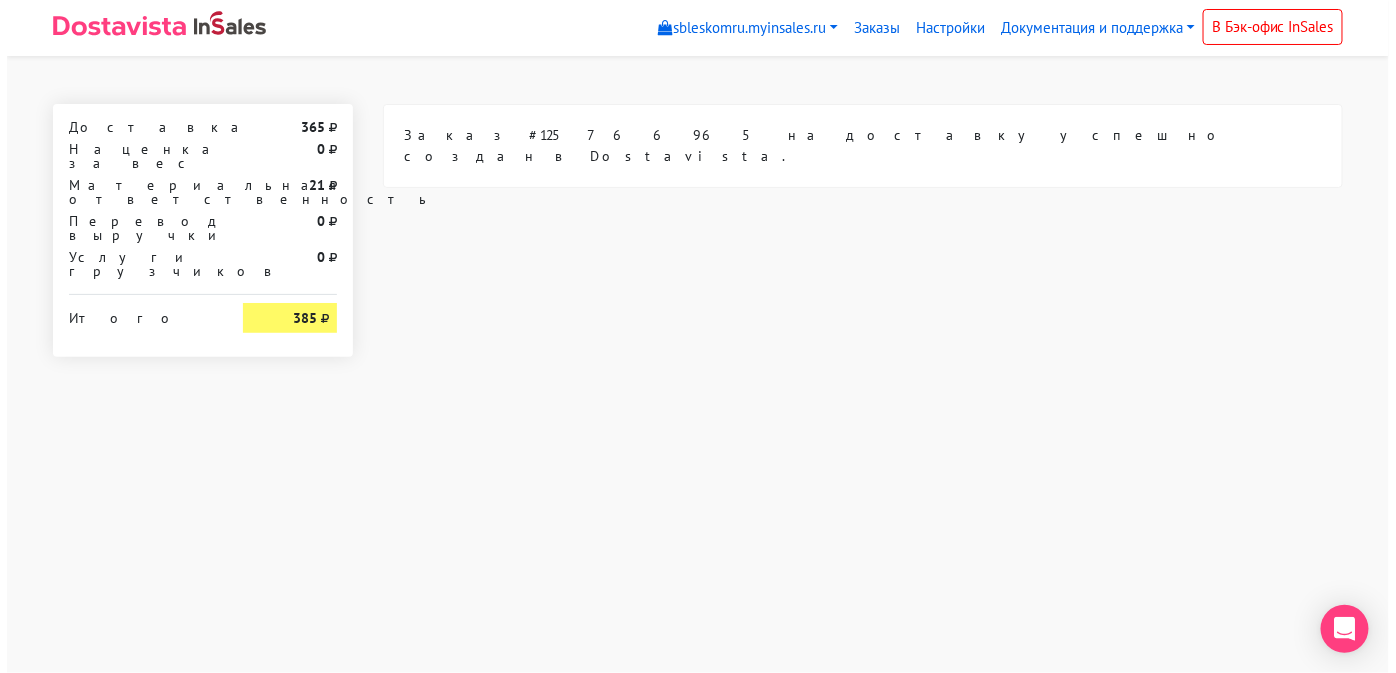 scroll, scrollTop: 0, scrollLeft: 0, axis: both 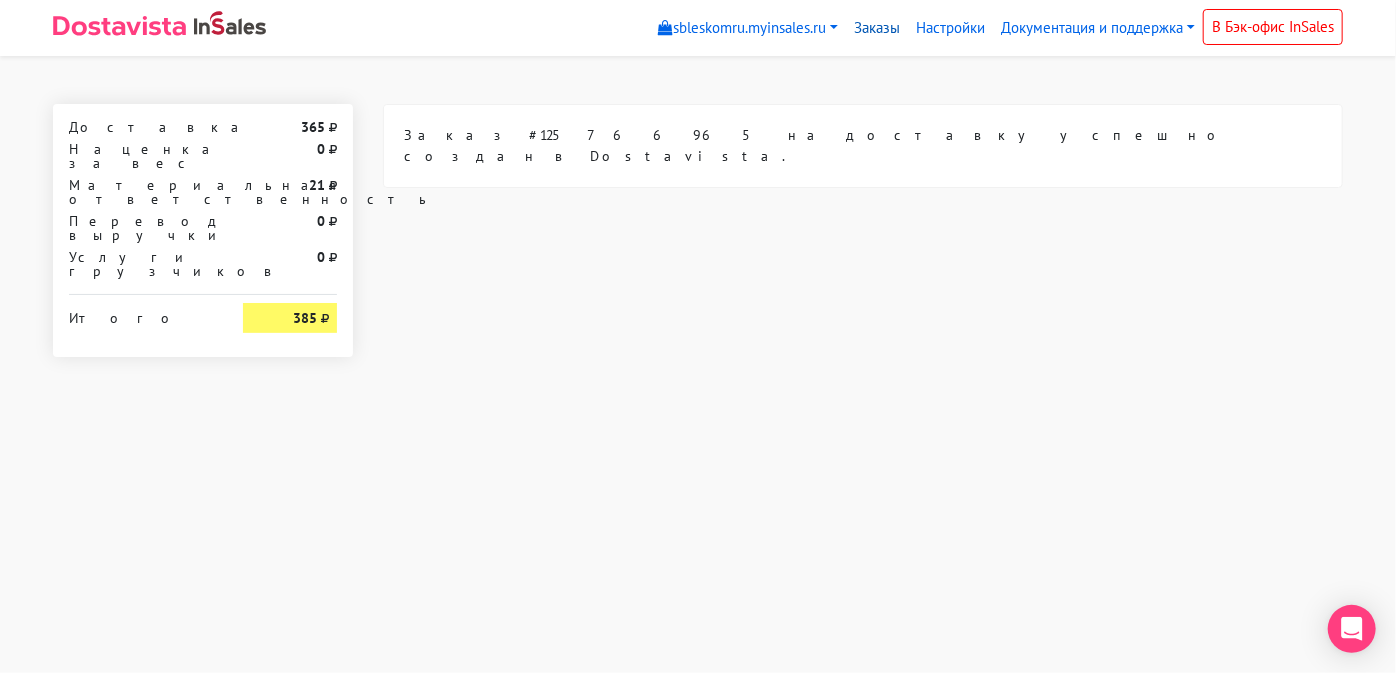 click on "Заказы" at bounding box center [877, 28] 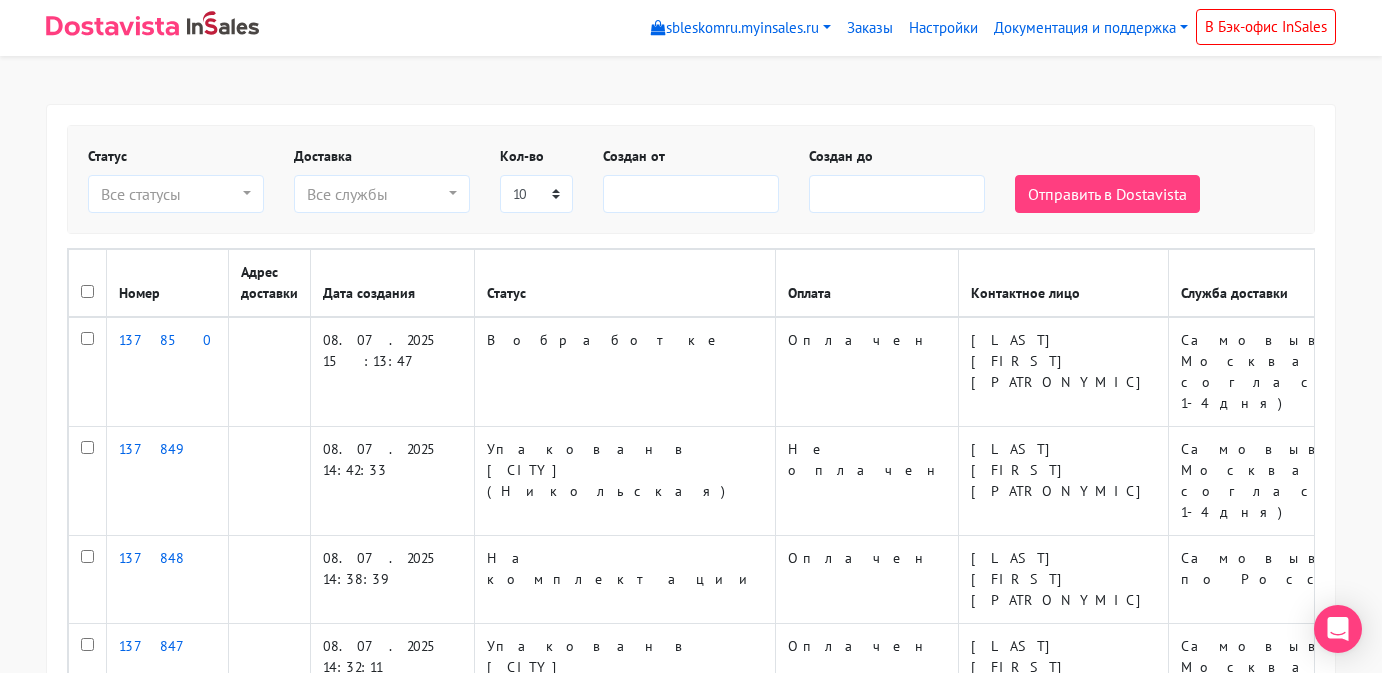 scroll, scrollTop: 0, scrollLeft: 0, axis: both 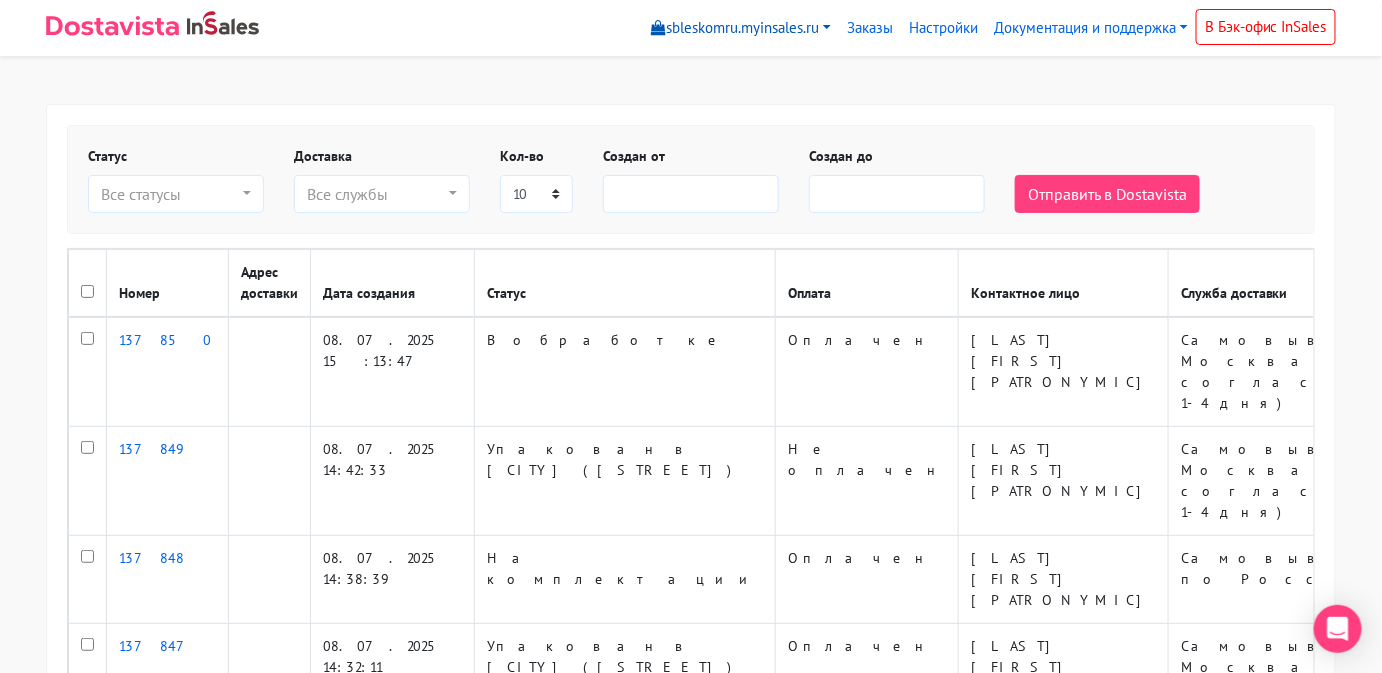 click on "sbleskomru.myinsales.ru" at bounding box center (741, 28) 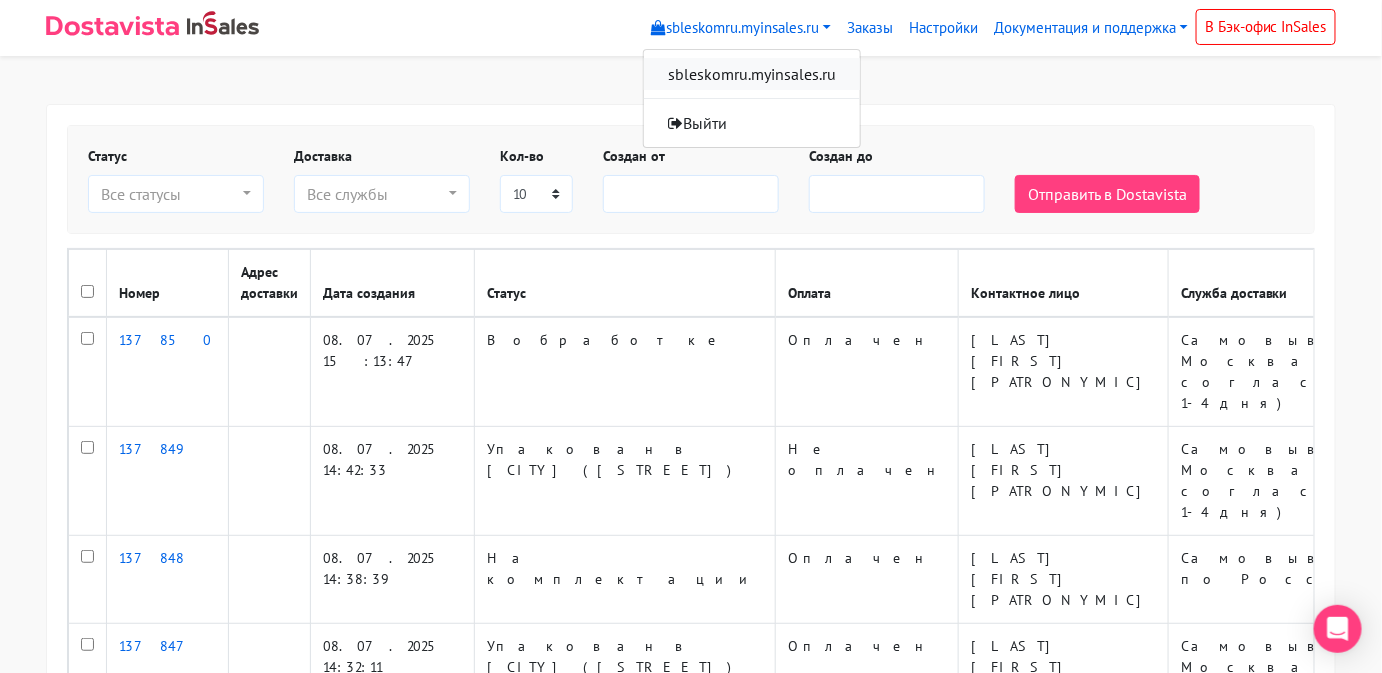 click on "sbleskomru.myinsales.ru" at bounding box center [752, 74] 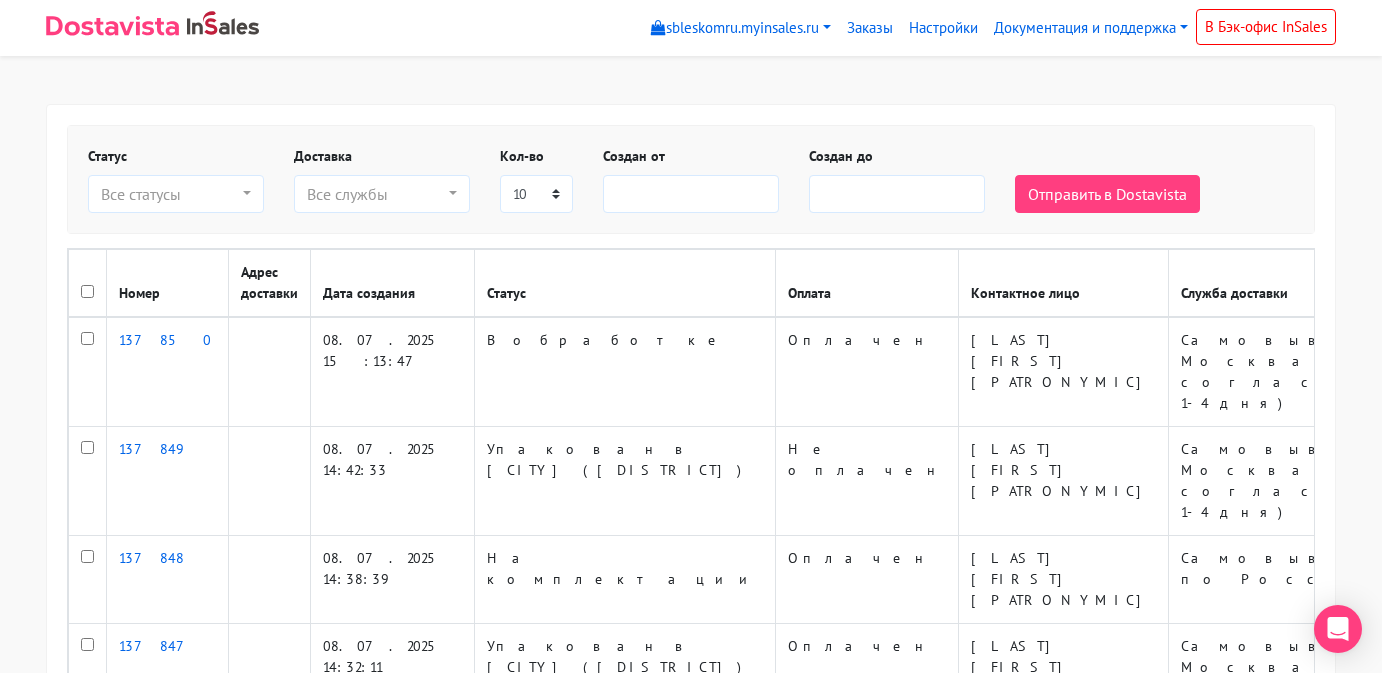 scroll, scrollTop: 0, scrollLeft: 0, axis: both 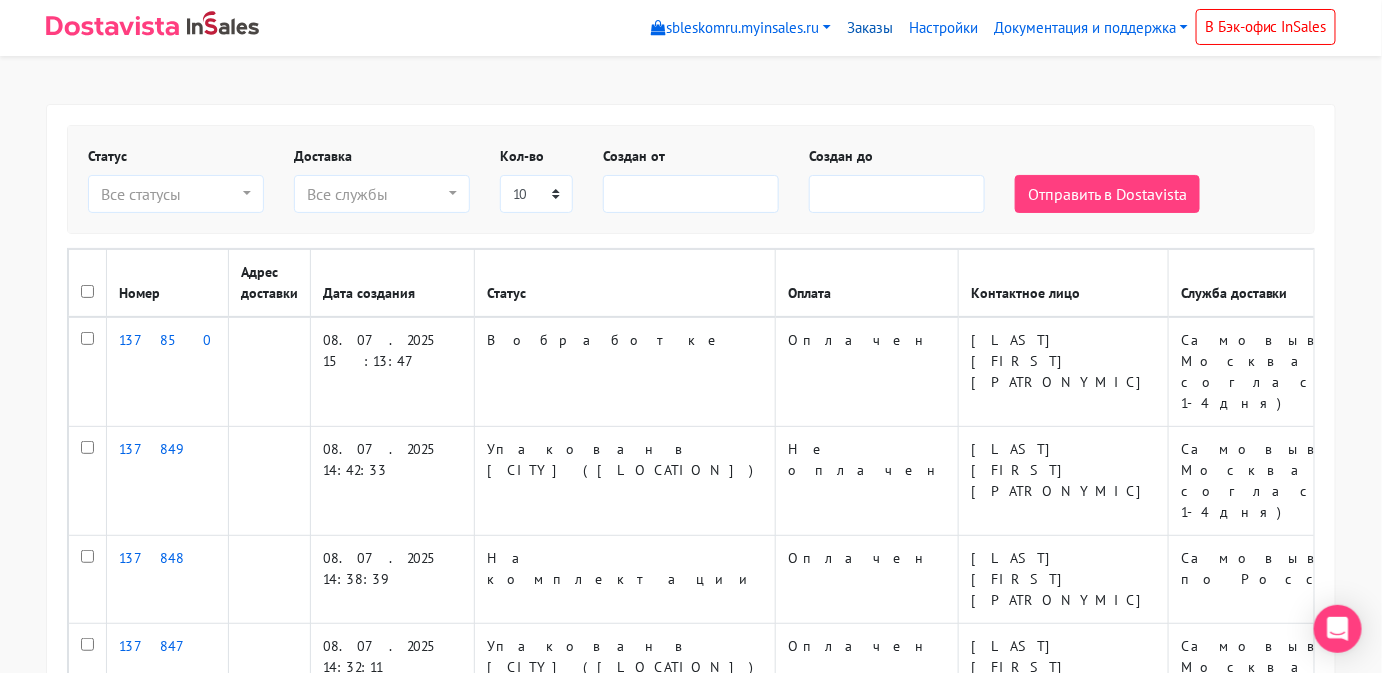 click on "Заказы" at bounding box center (870, 28) 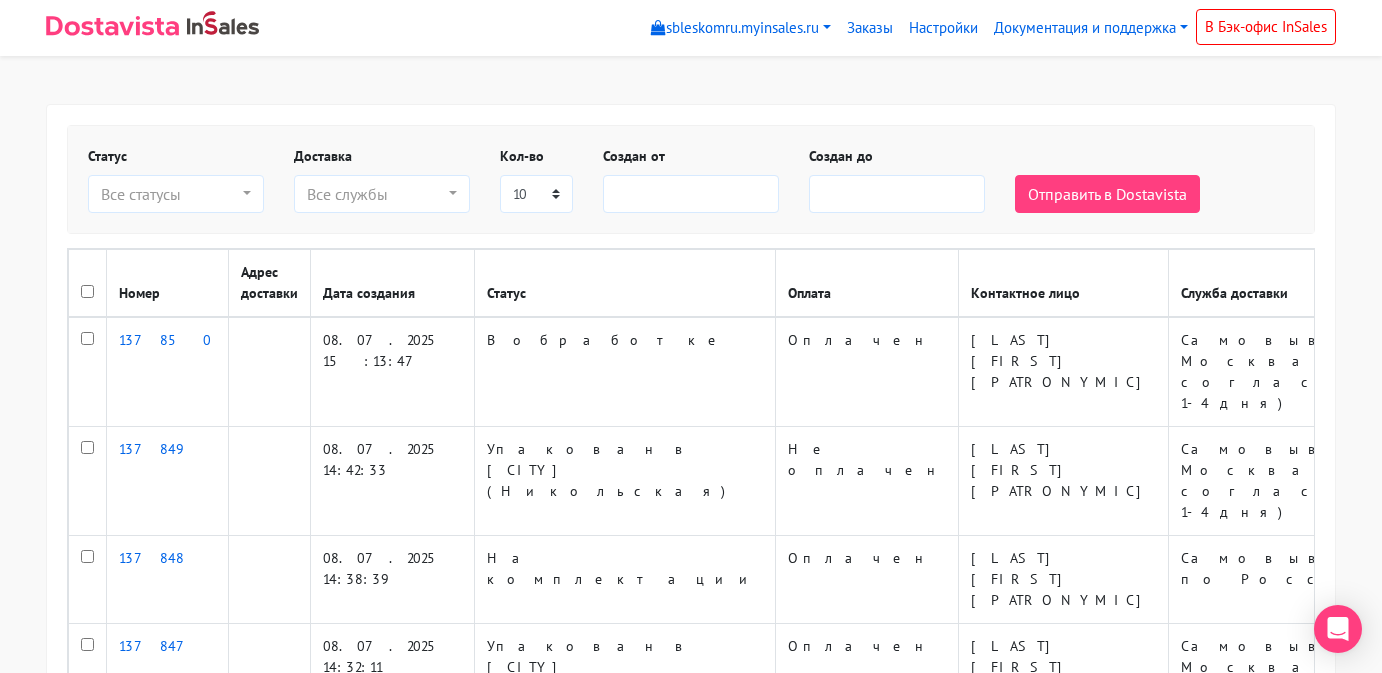 scroll, scrollTop: 0, scrollLeft: 0, axis: both 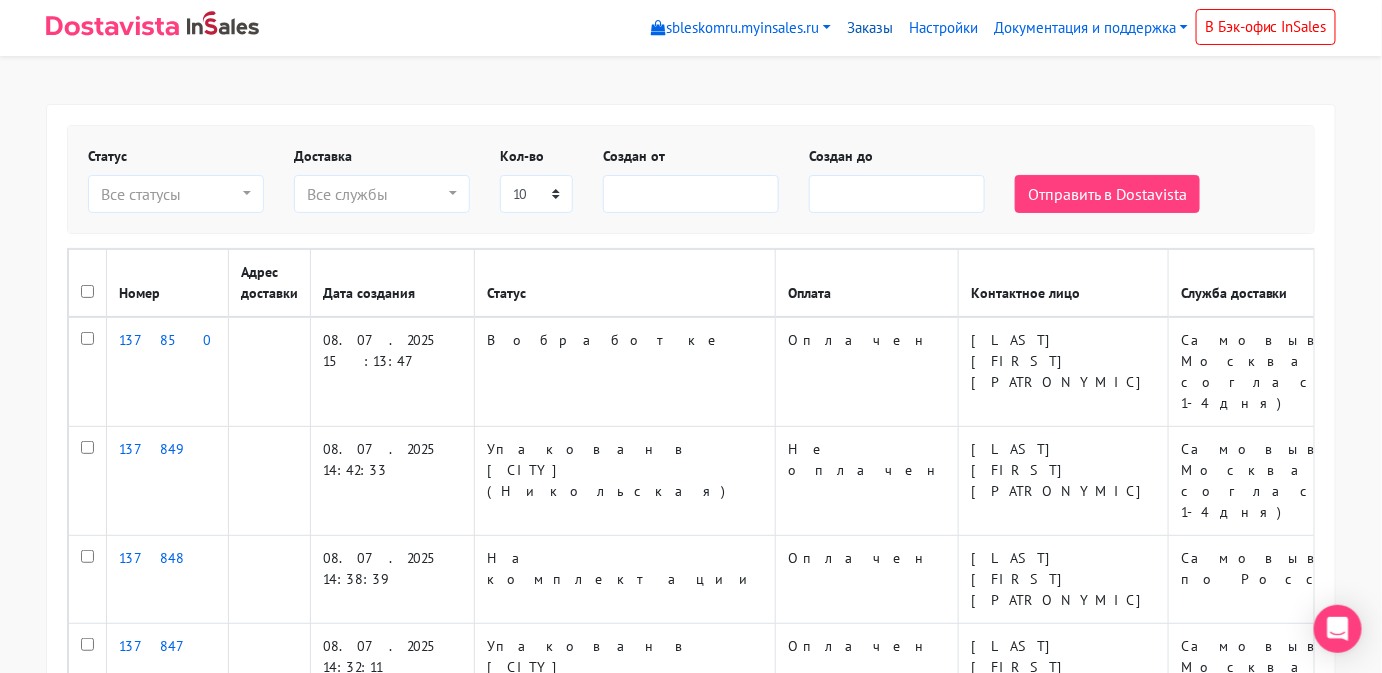click on "Заказы" at bounding box center (870, 28) 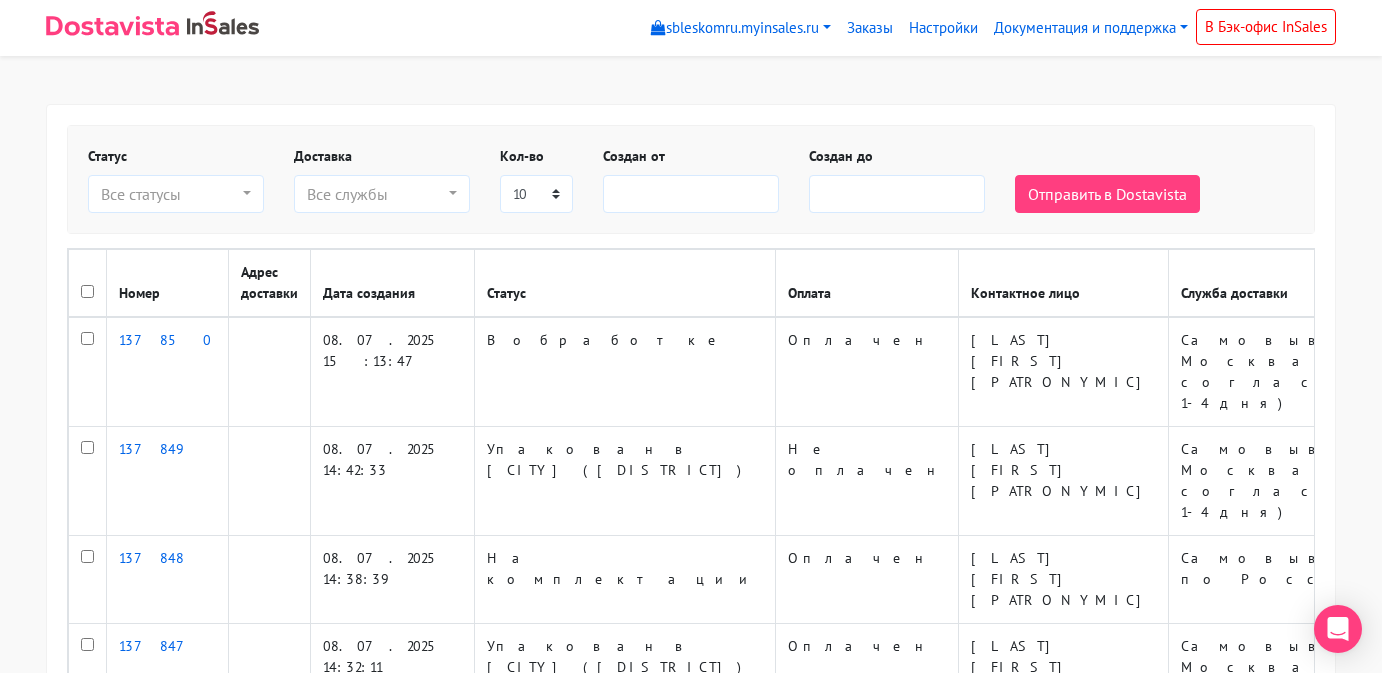 scroll, scrollTop: 0, scrollLeft: 0, axis: both 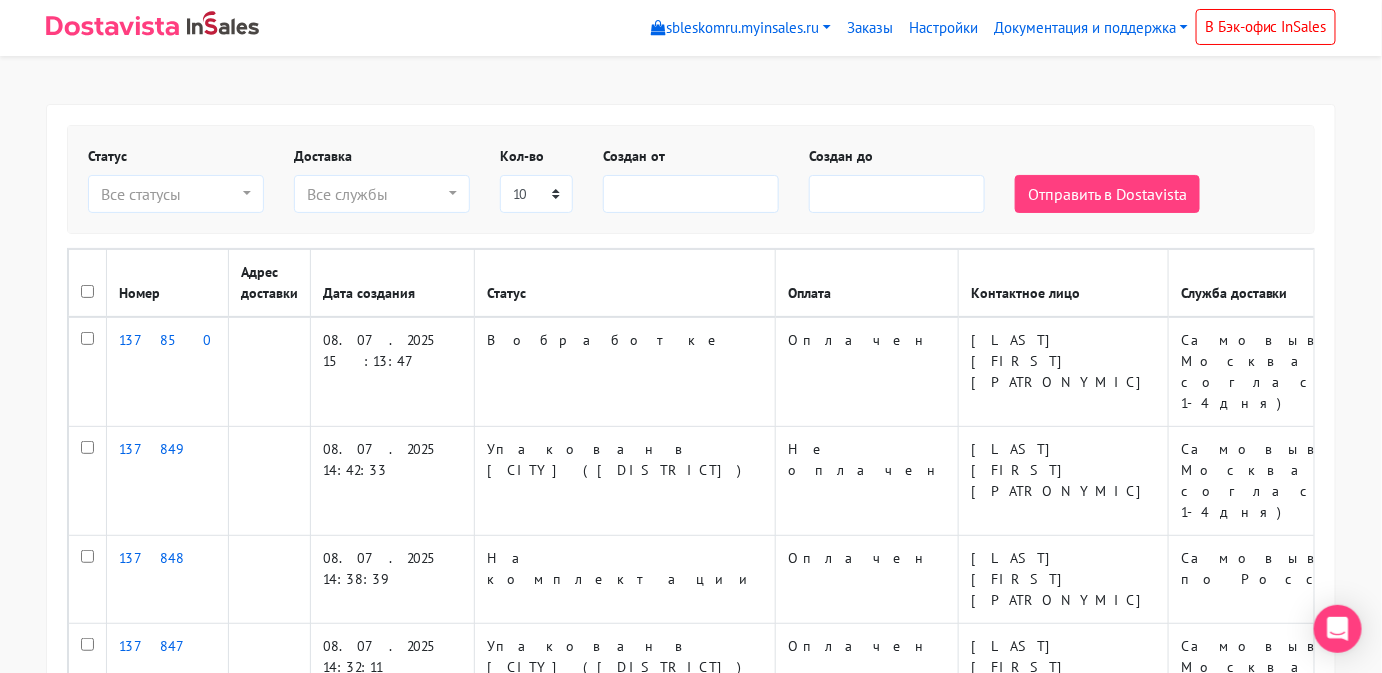 click at bounding box center [152, 28] 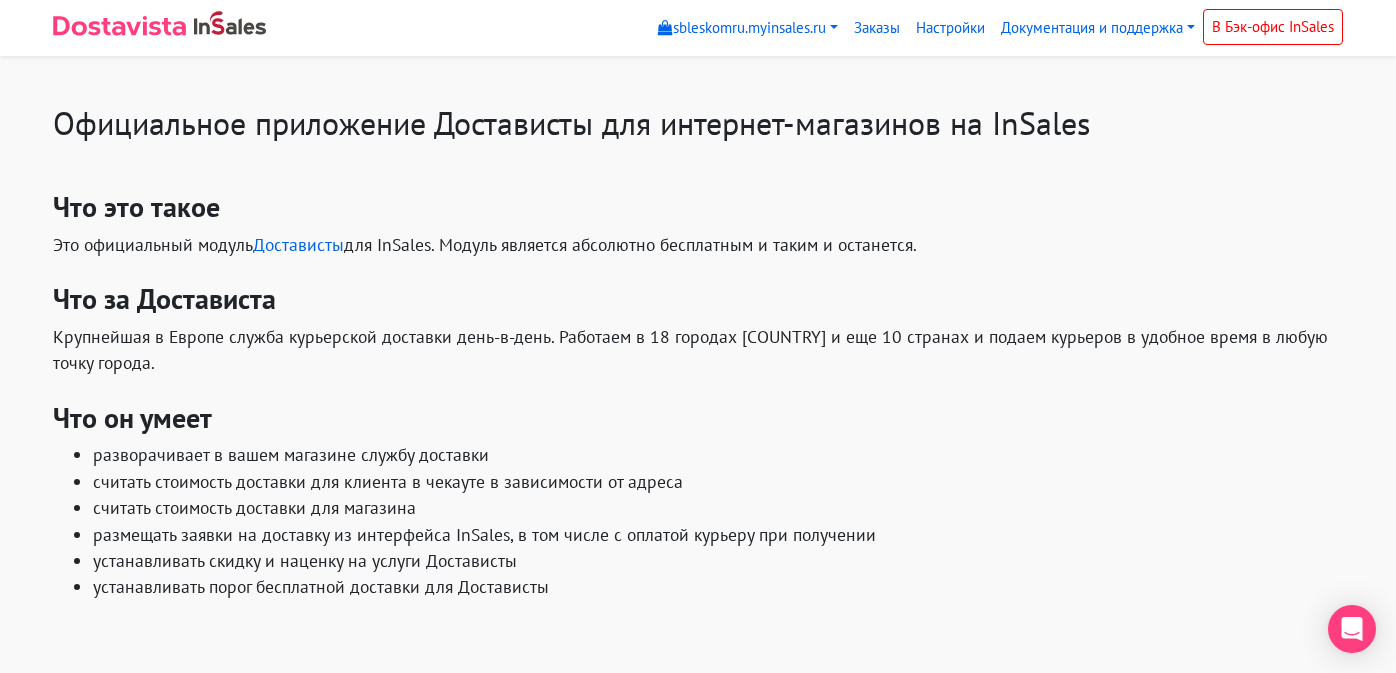 scroll, scrollTop: 0, scrollLeft: 0, axis: both 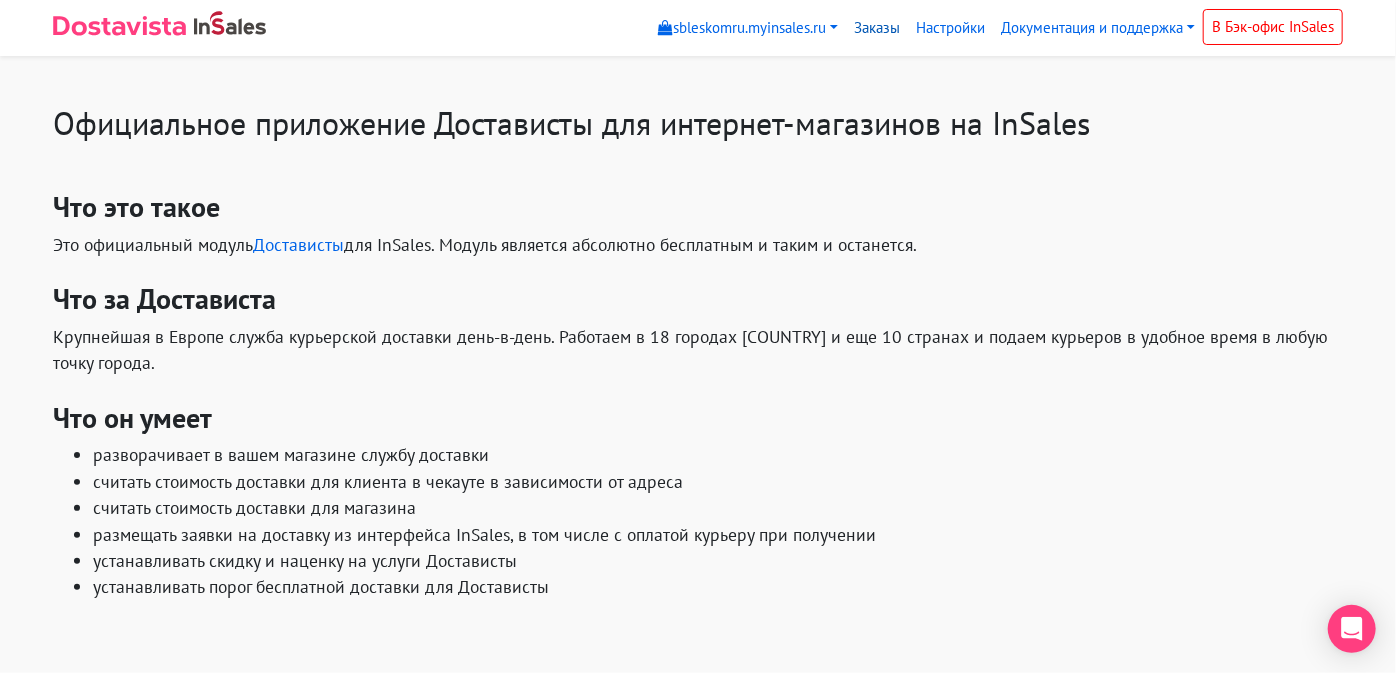 click on "Заказы" at bounding box center (877, 28) 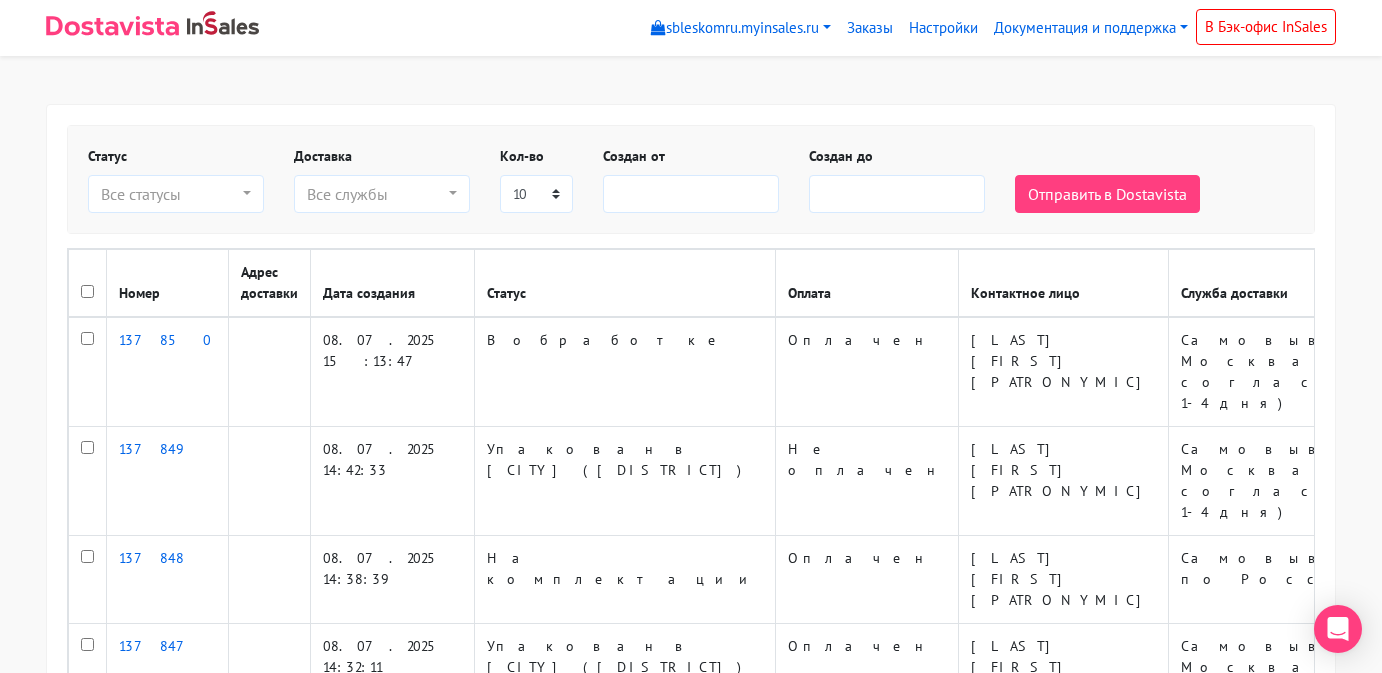 scroll, scrollTop: 0, scrollLeft: 0, axis: both 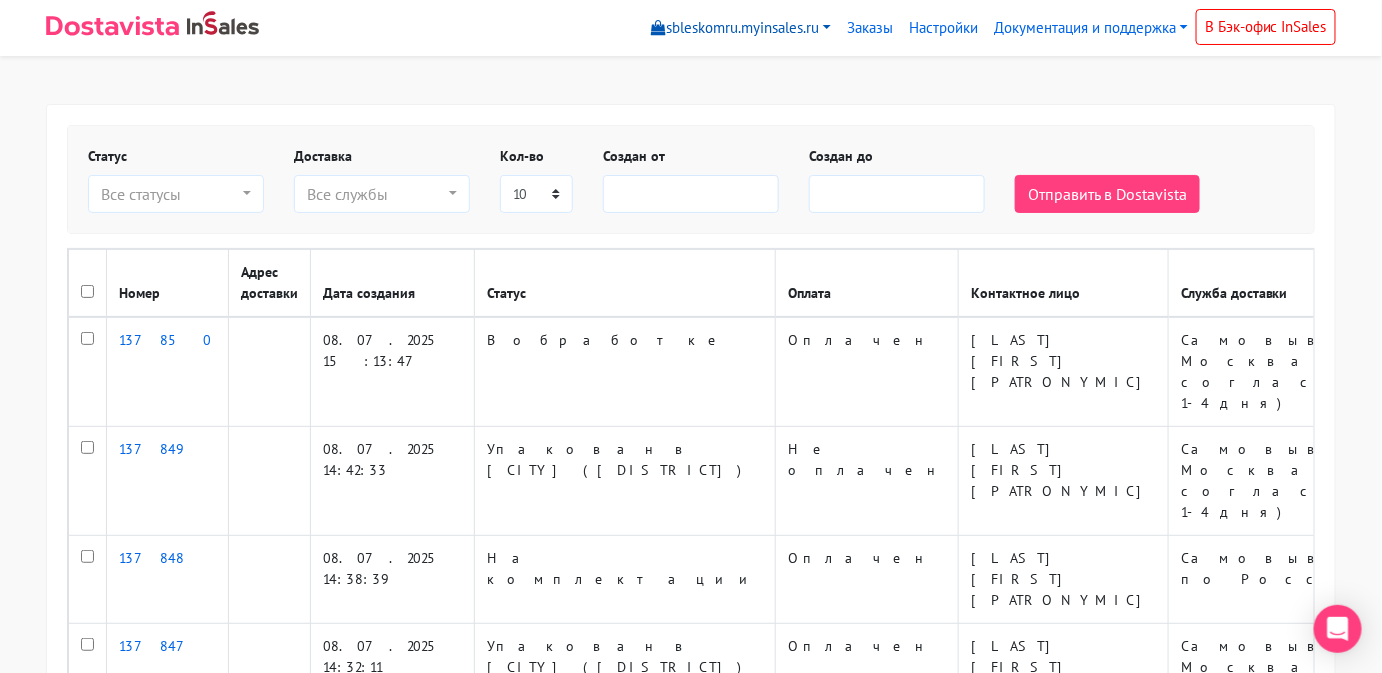 click on "sbleskomru.myinsales.ru" at bounding box center [741, 28] 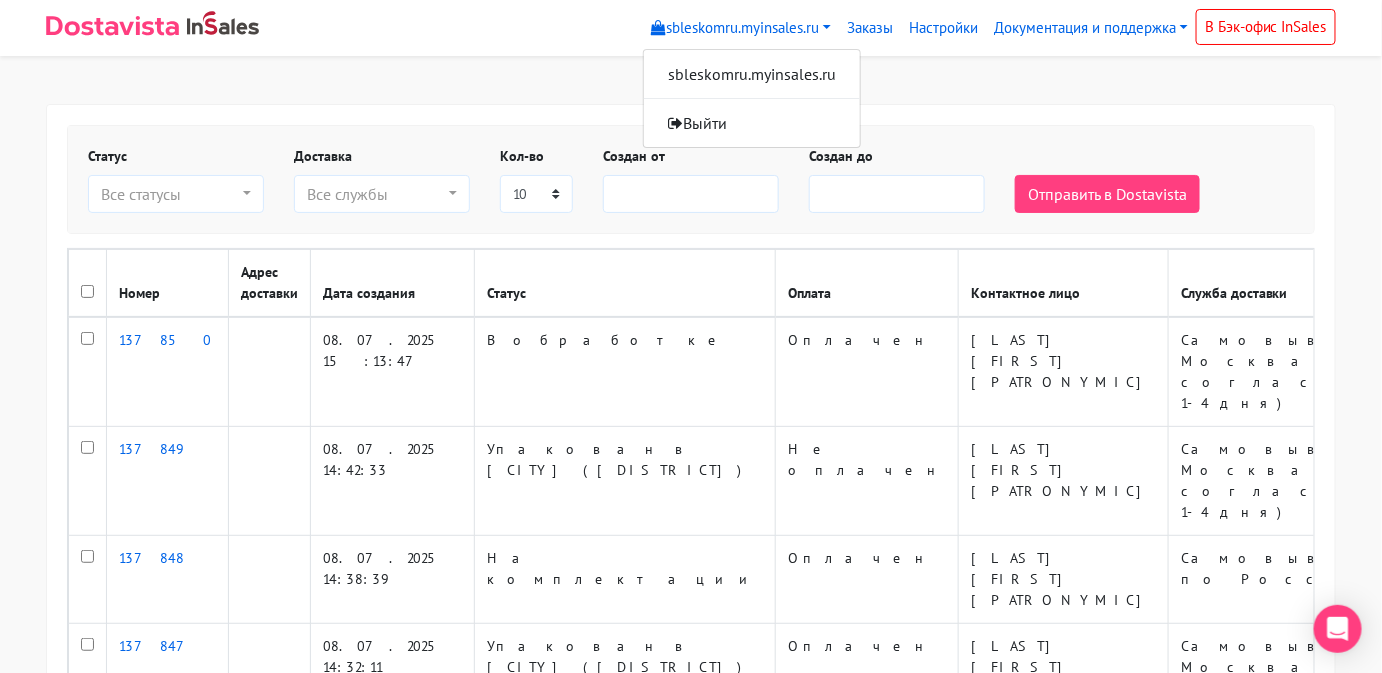 click on "sbleskomru.myinsales.ru
sbleskomru.myinsales.ru
Выйти
Заказы
Настройки" at bounding box center [691, 721] 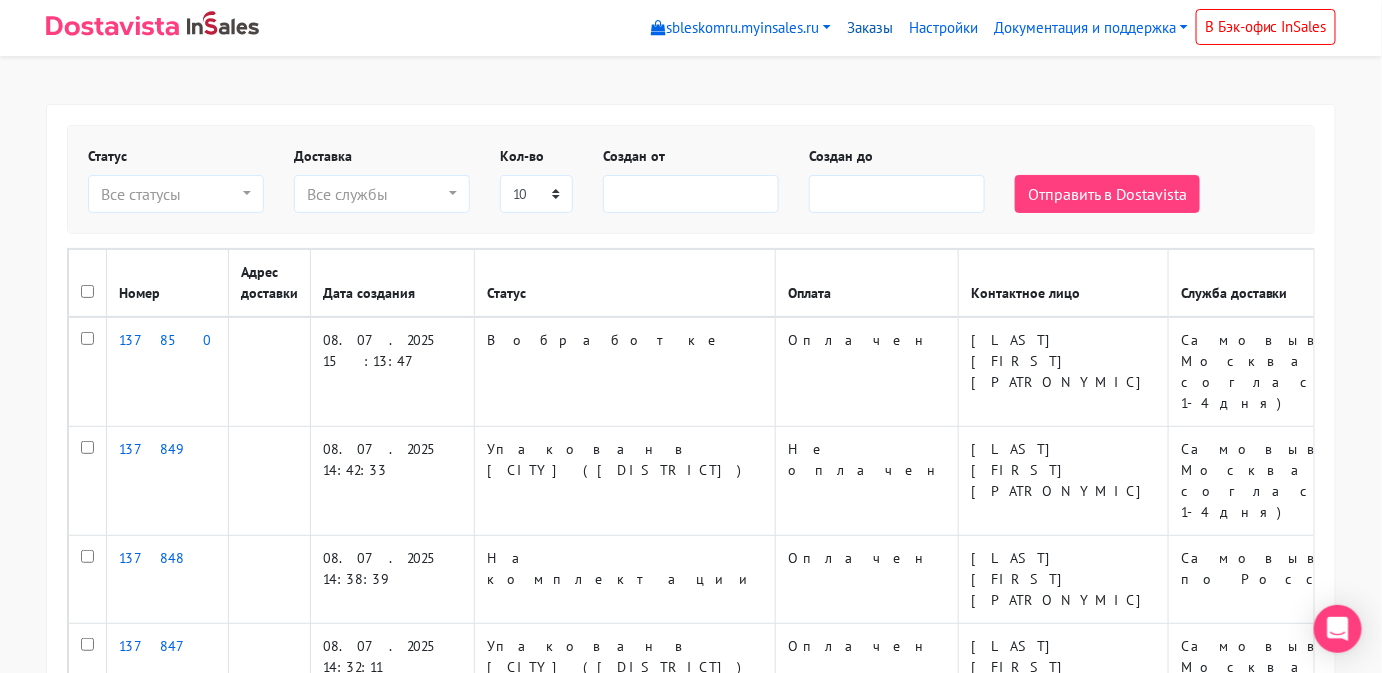click on "Заказы" at bounding box center (870, 28) 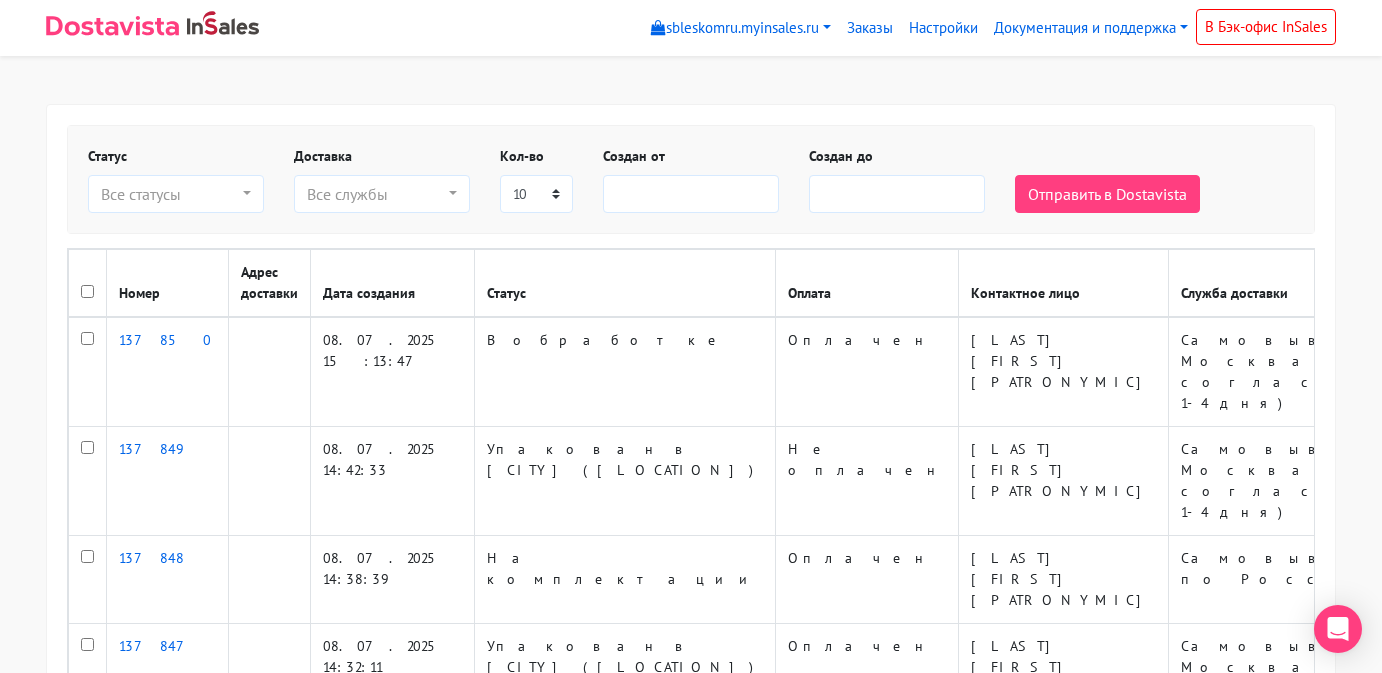 scroll, scrollTop: 0, scrollLeft: 0, axis: both 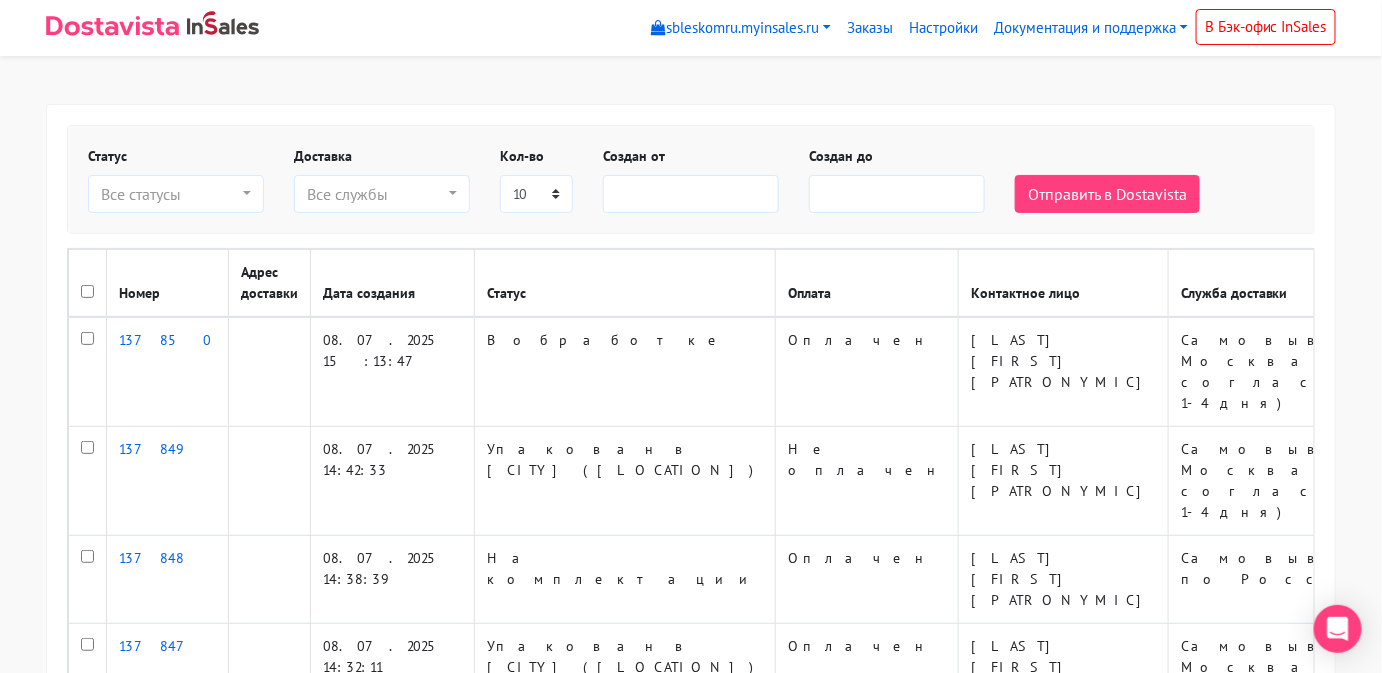 click on "Статус
Новый
В обработке
На комплектации
Ждем оплату
Ждем оплату (inst)
В обработке (опт)
Согласован
Упакован
Упакован в Москве (Гнездиковский)" at bounding box center (691, 773) 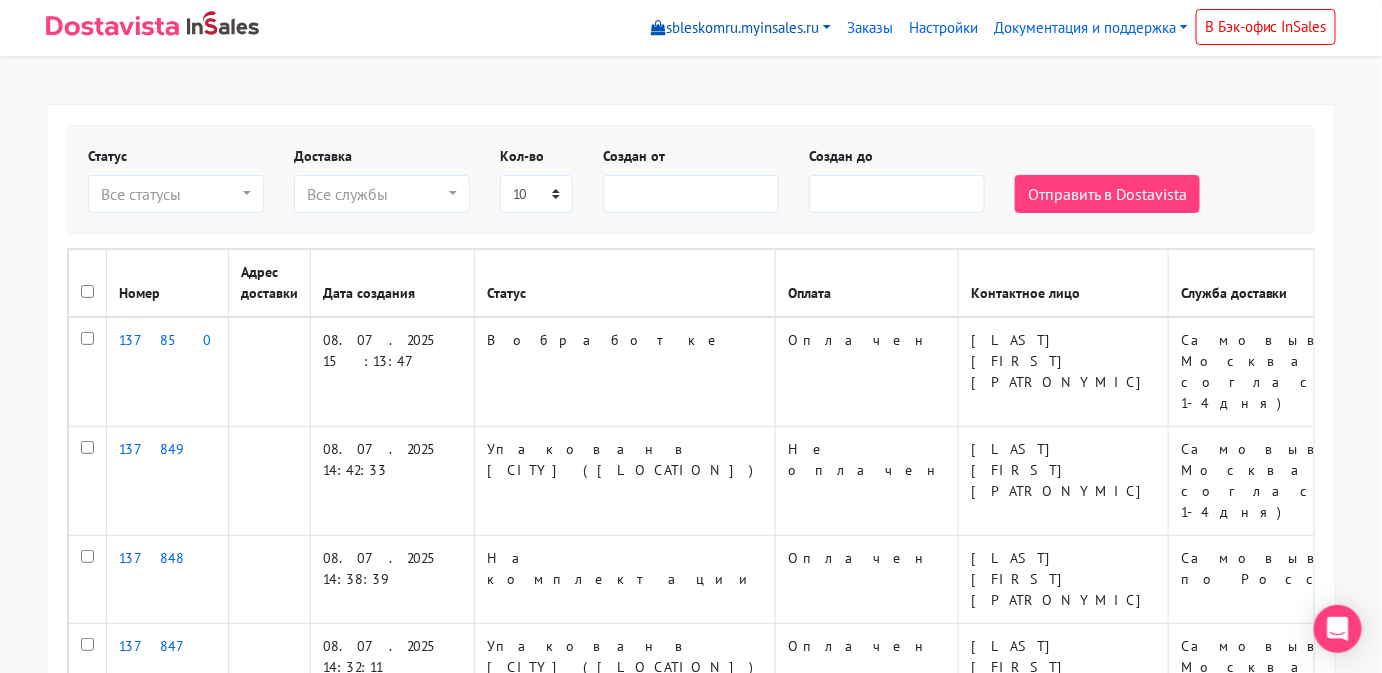 click on "sbleskomru.myinsales.ru" at bounding box center (741, 28) 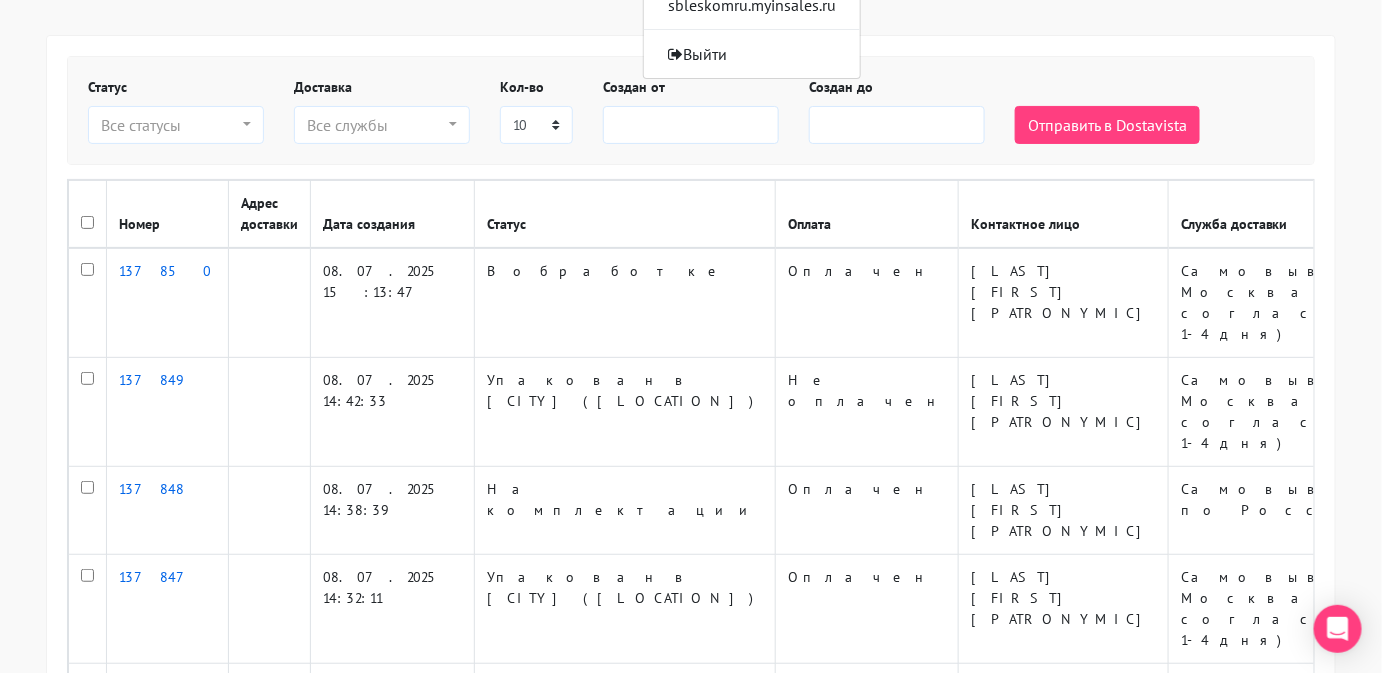scroll, scrollTop: 0, scrollLeft: 0, axis: both 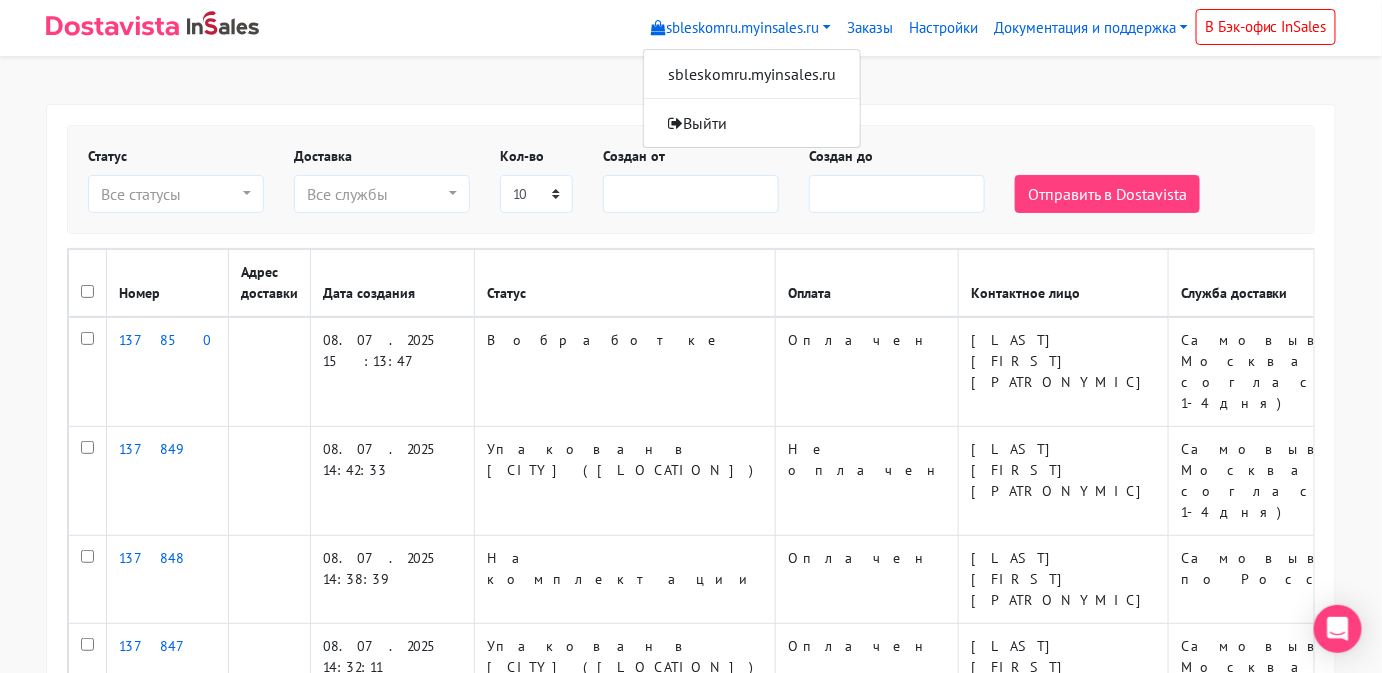 click on "sbleskomru.myinsales.ru
sbleskomru.myinsales.ru
Выйти
Заказы
Настройки" at bounding box center [691, 721] 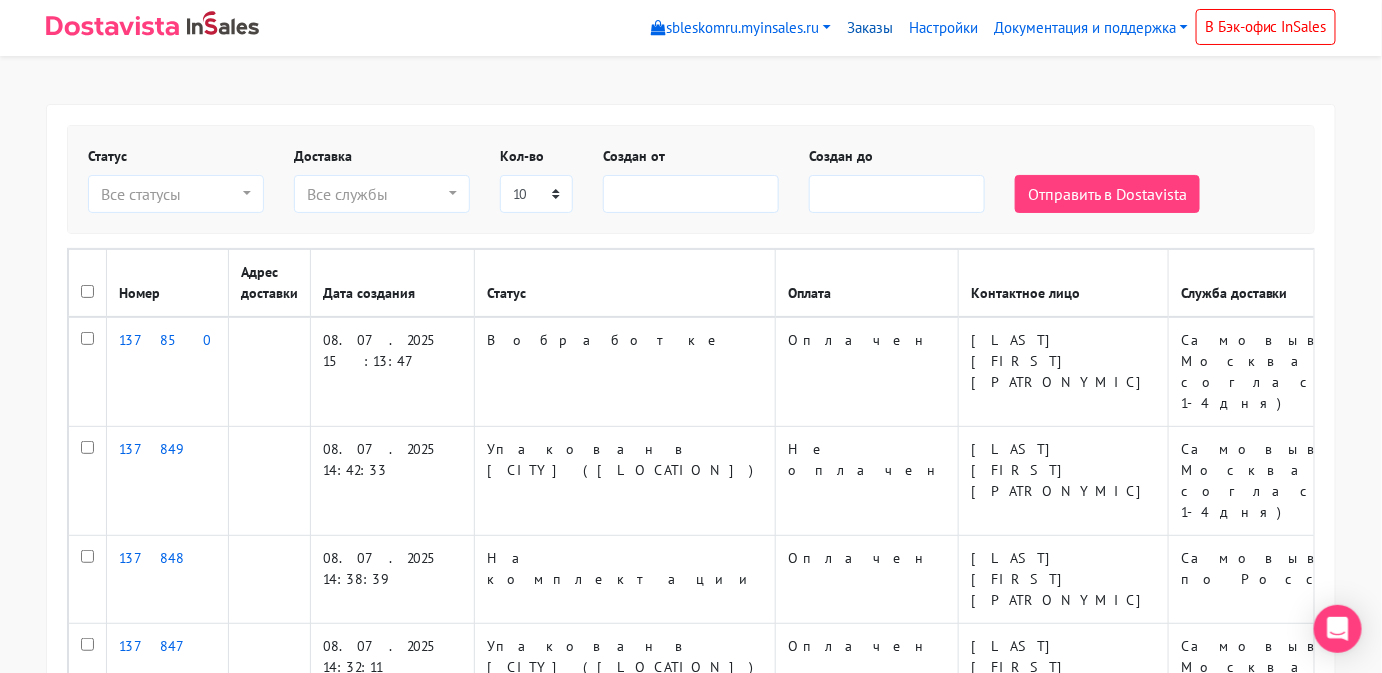click on "Заказы" at bounding box center (870, 28) 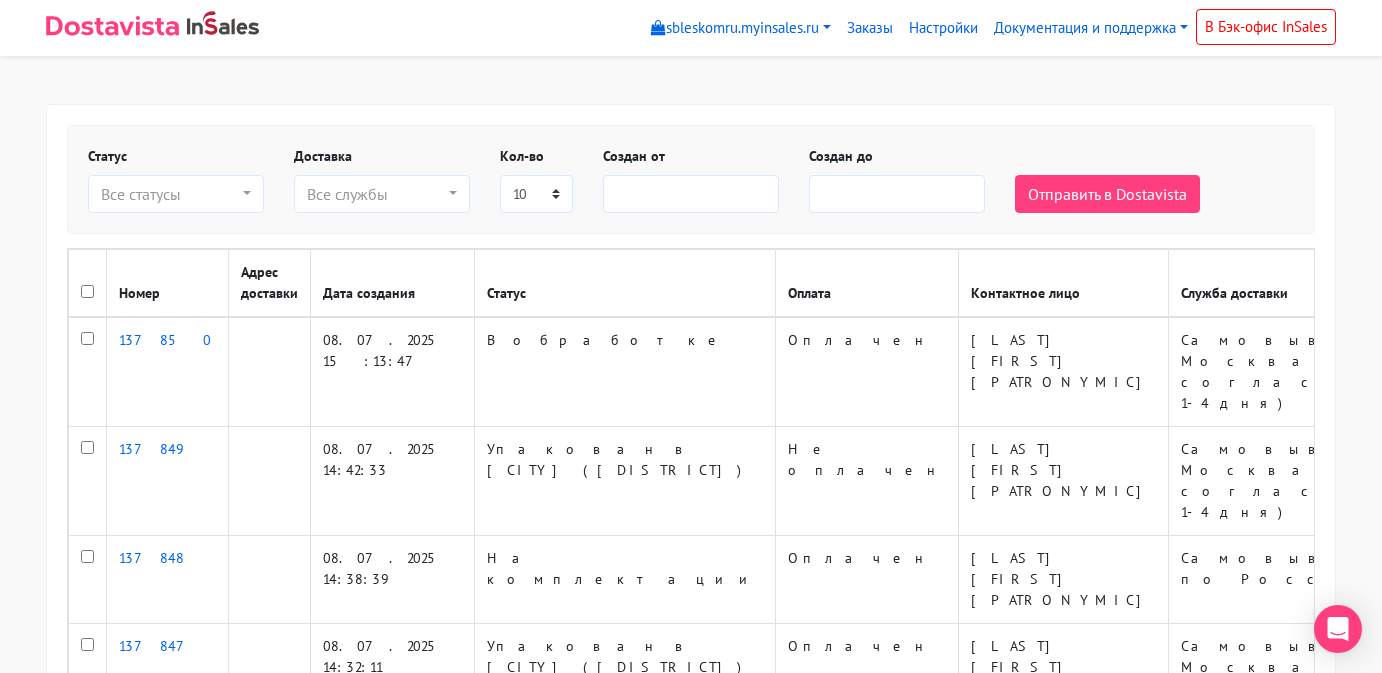 scroll, scrollTop: 0, scrollLeft: 0, axis: both 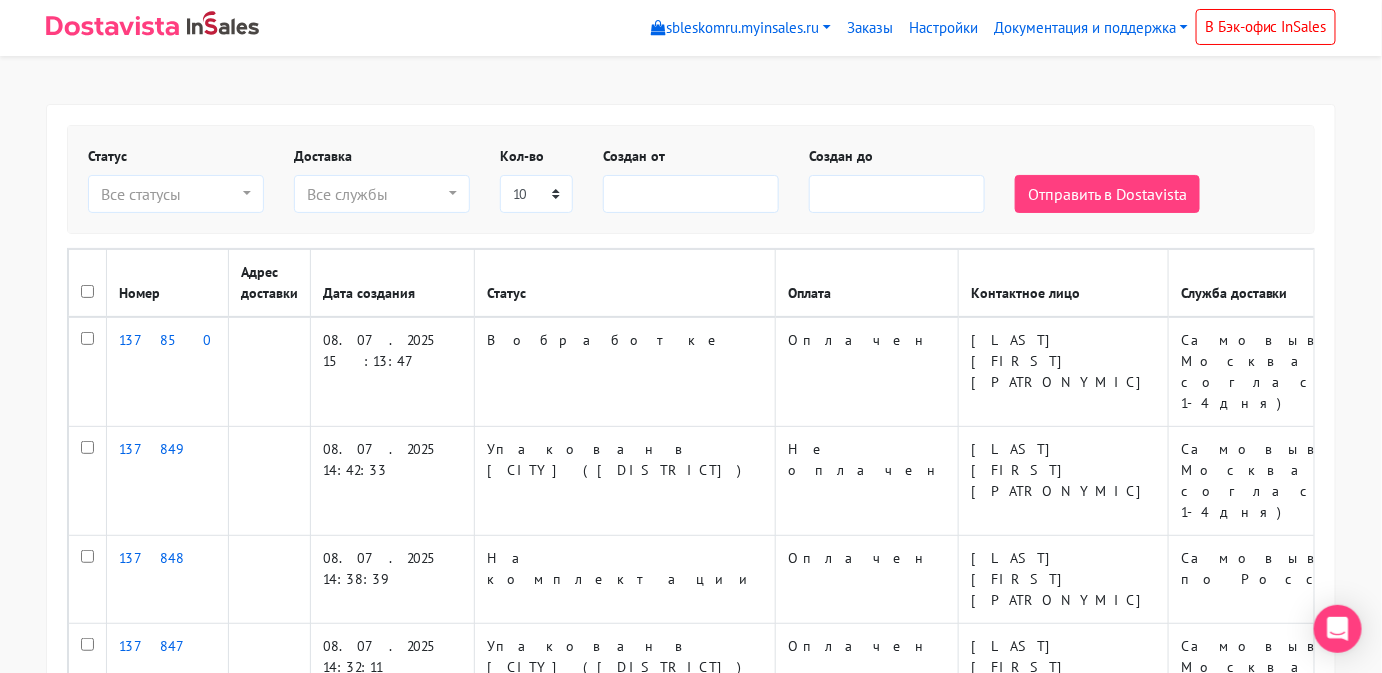 click on "Статус
Новый
В обработке
На комплектации
Ждем оплату
Ждем оплату (inst)
В обработке (опт)
Согласован
Упакован
Упакован в Москве (Гнездиковский)" at bounding box center [691, 773] 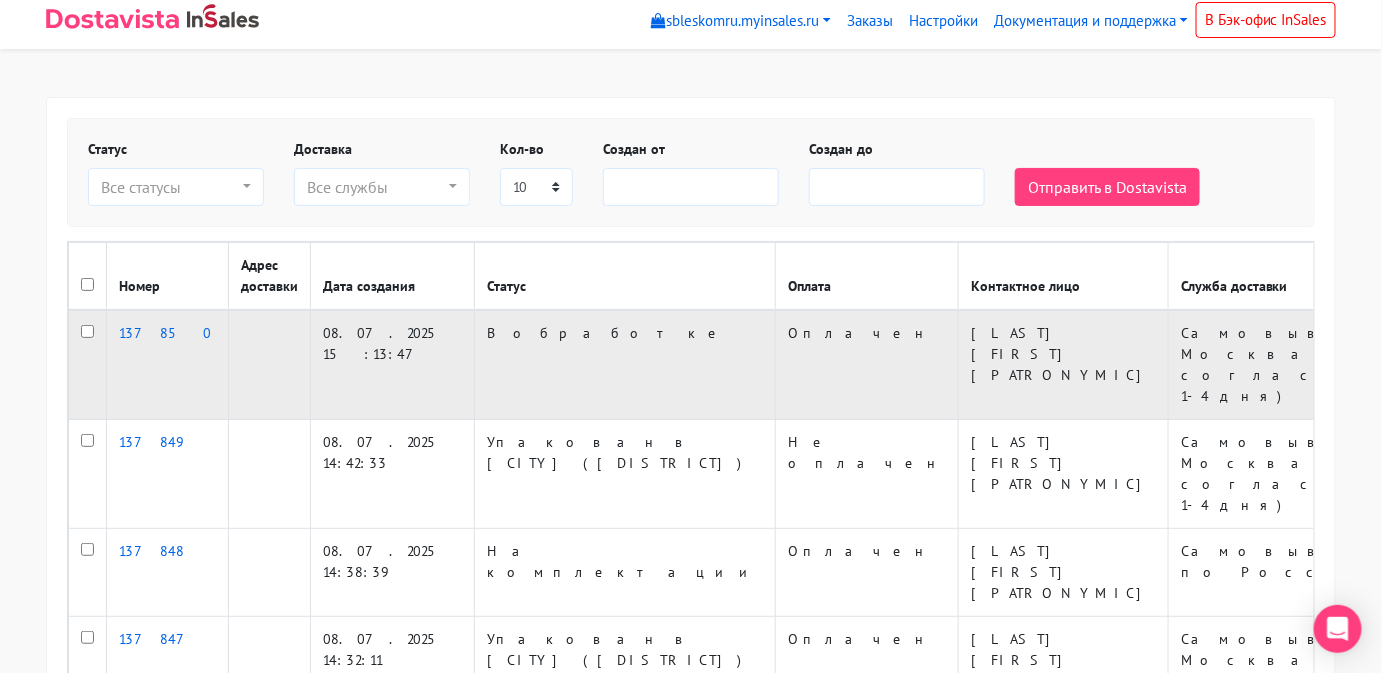 scroll, scrollTop: 0, scrollLeft: 0, axis: both 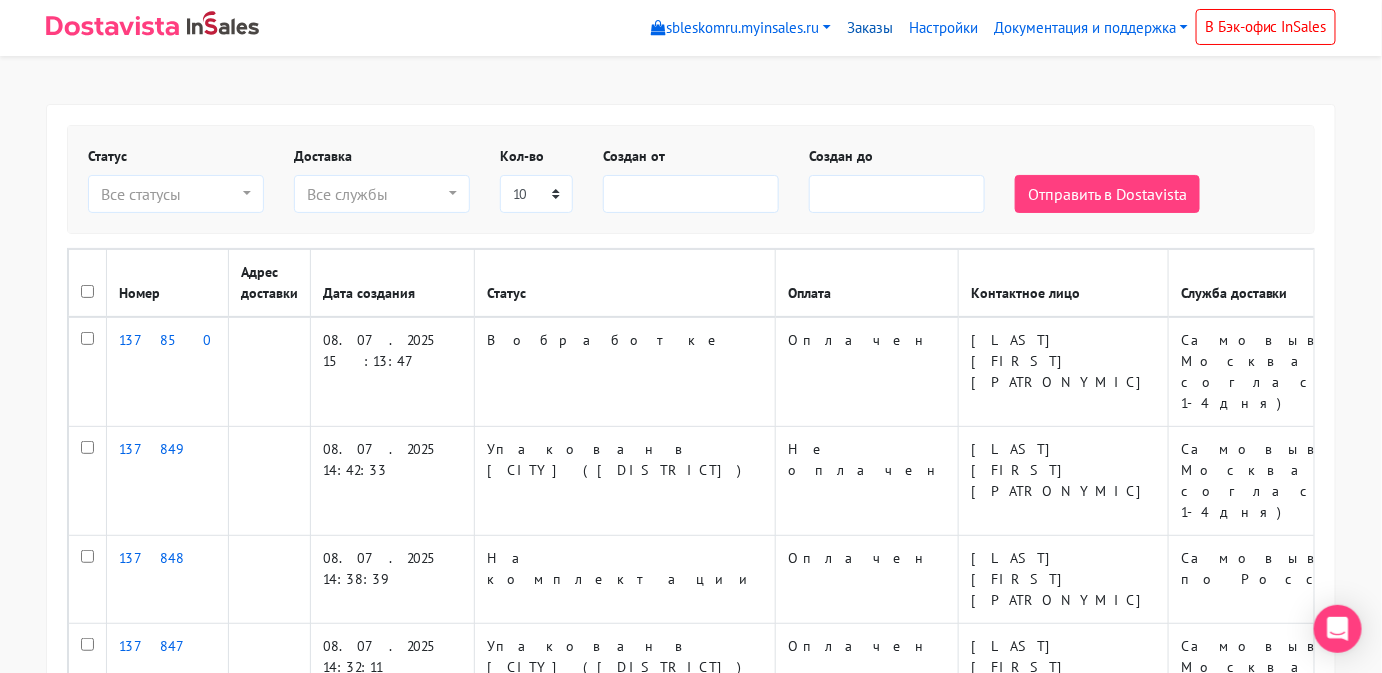 click on "Заказы" at bounding box center (870, 28) 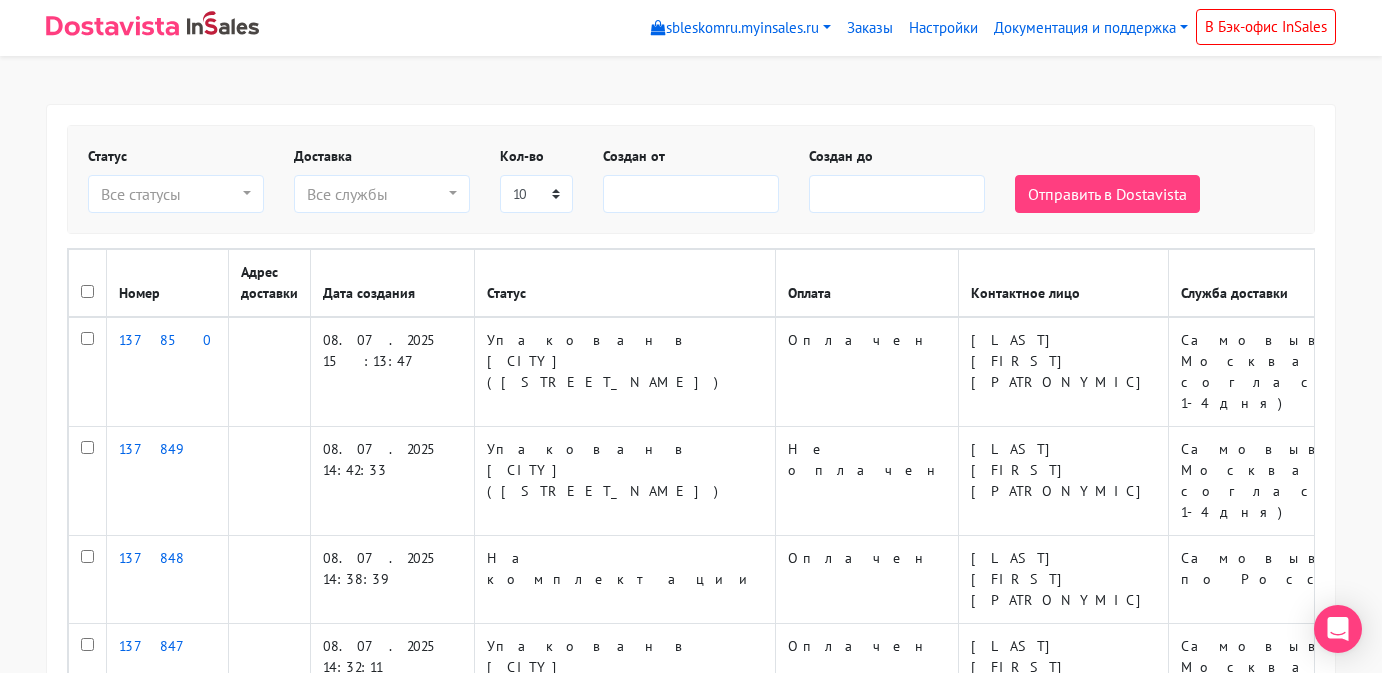 scroll, scrollTop: 0, scrollLeft: 0, axis: both 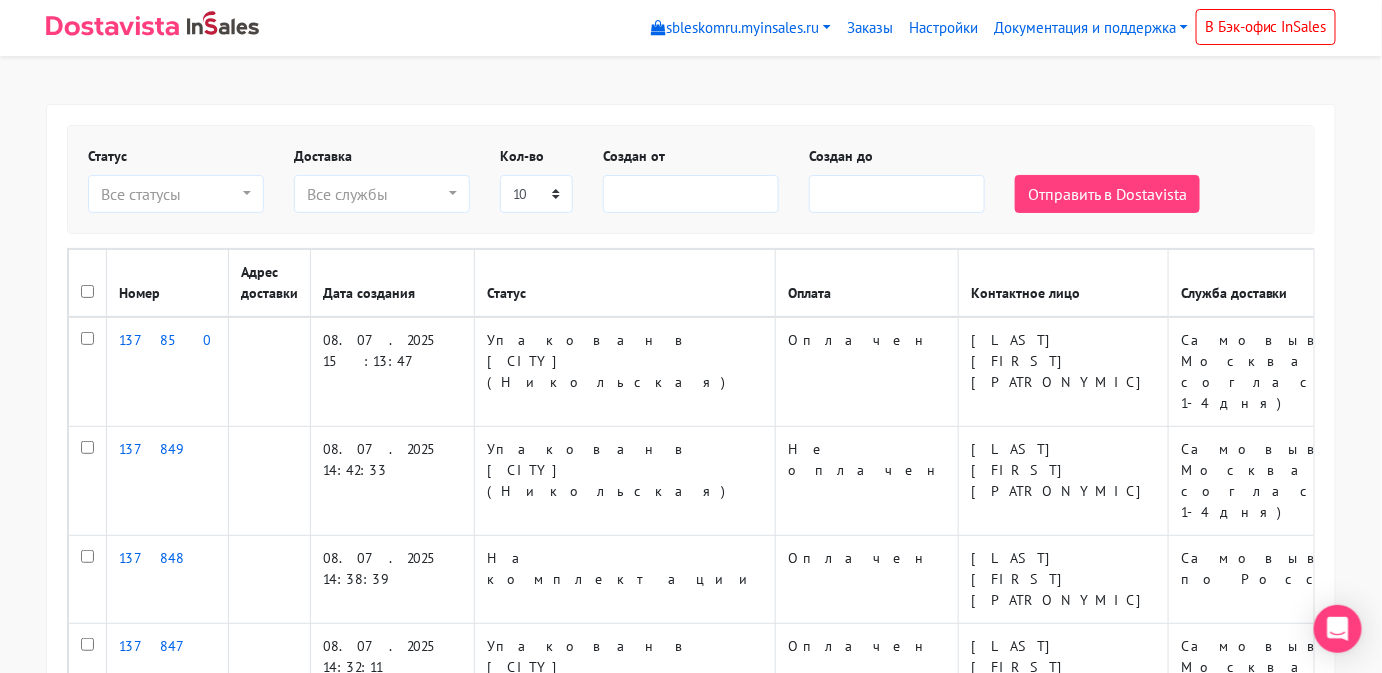 click at bounding box center (112, 26) 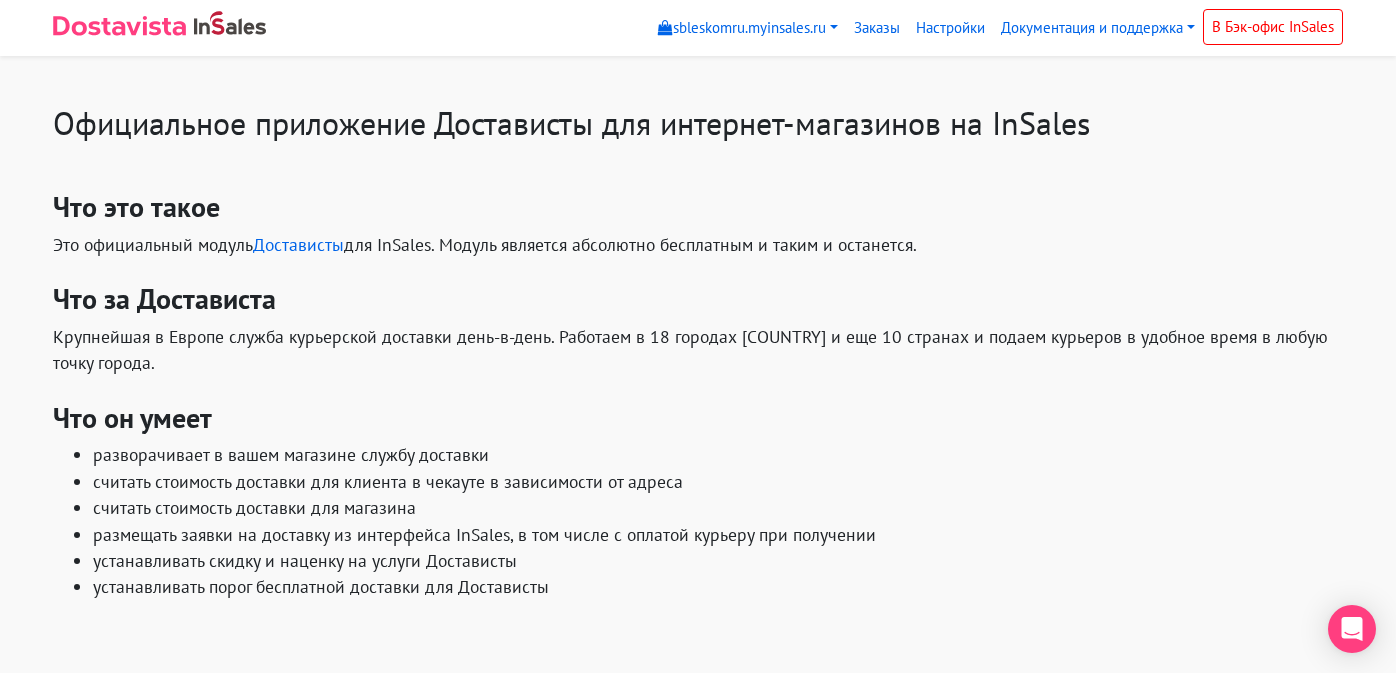 scroll, scrollTop: 0, scrollLeft: 0, axis: both 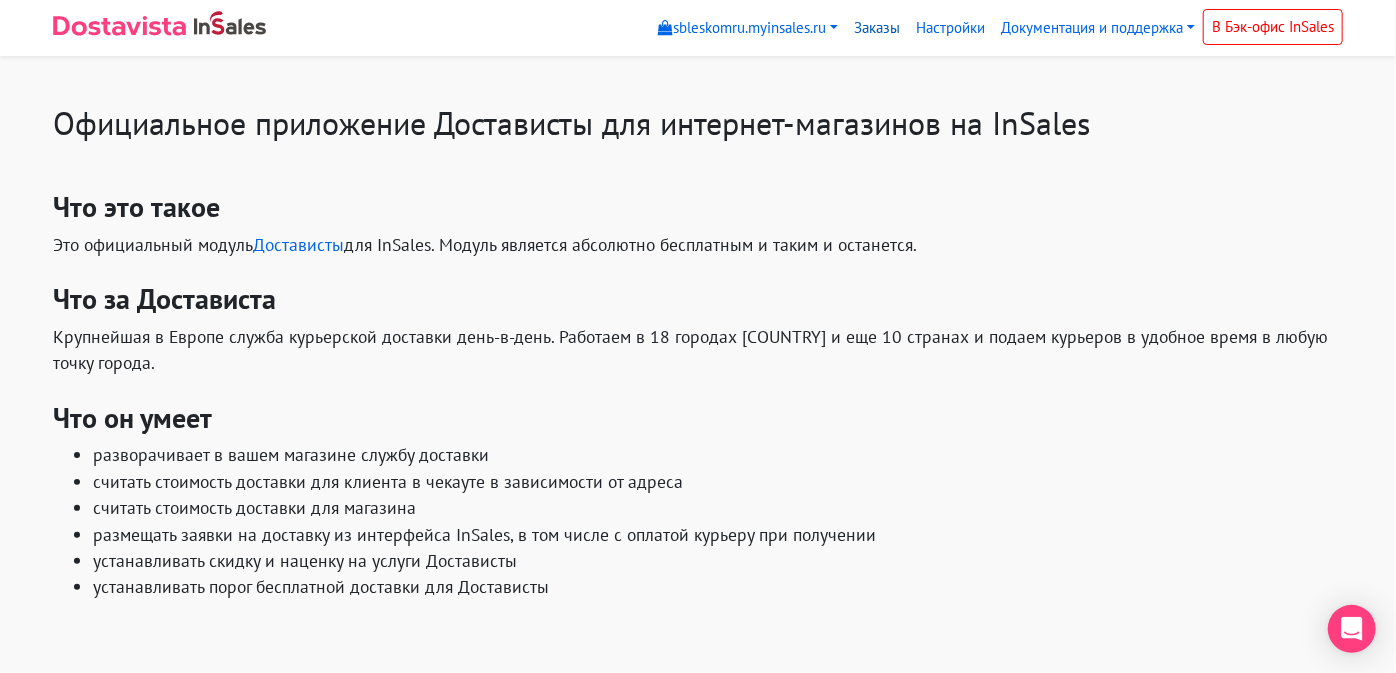 click on "Заказы" at bounding box center [877, 28] 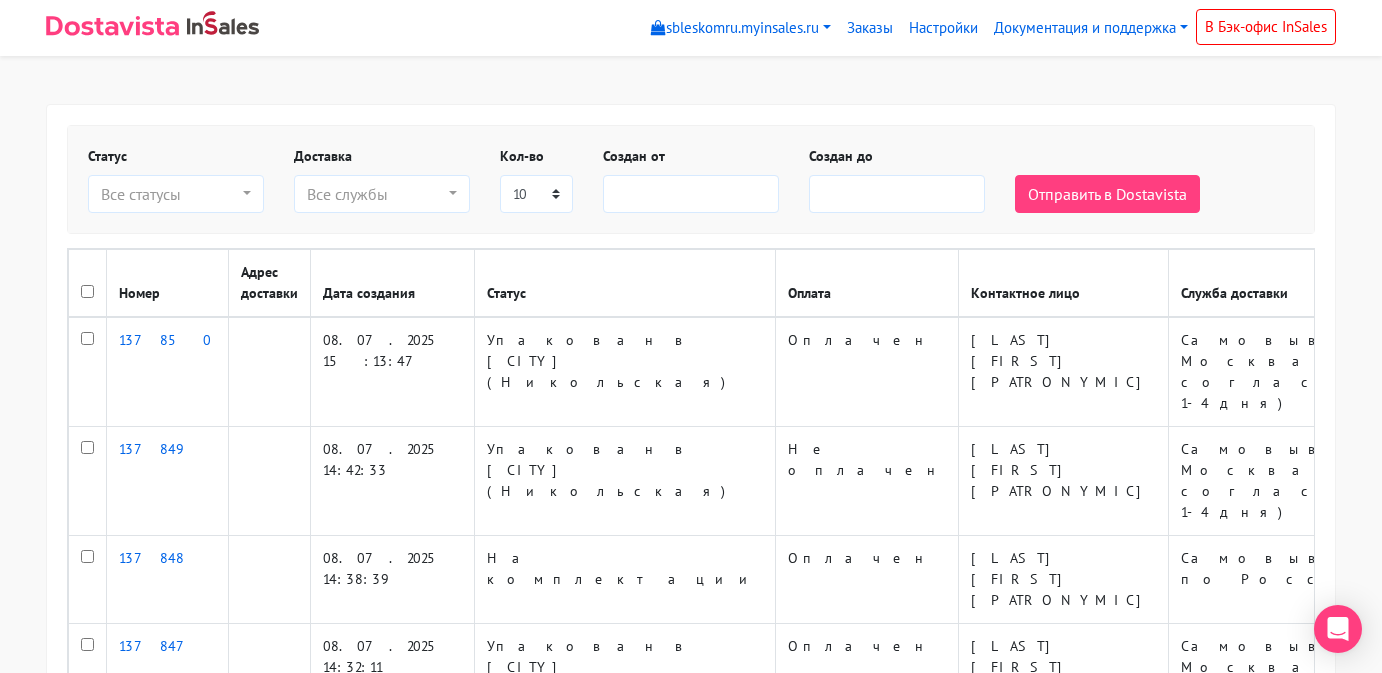 scroll, scrollTop: 0, scrollLeft: 0, axis: both 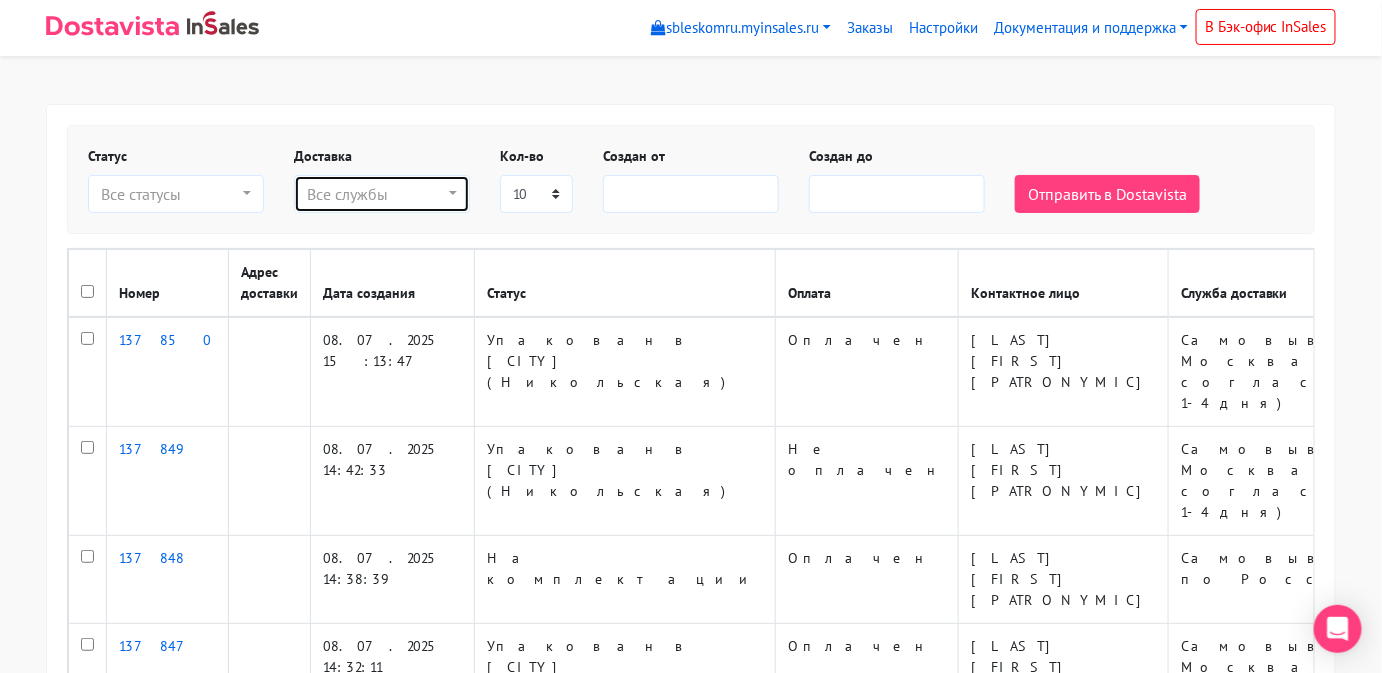 click on "Все службы" at bounding box center (176, 194) 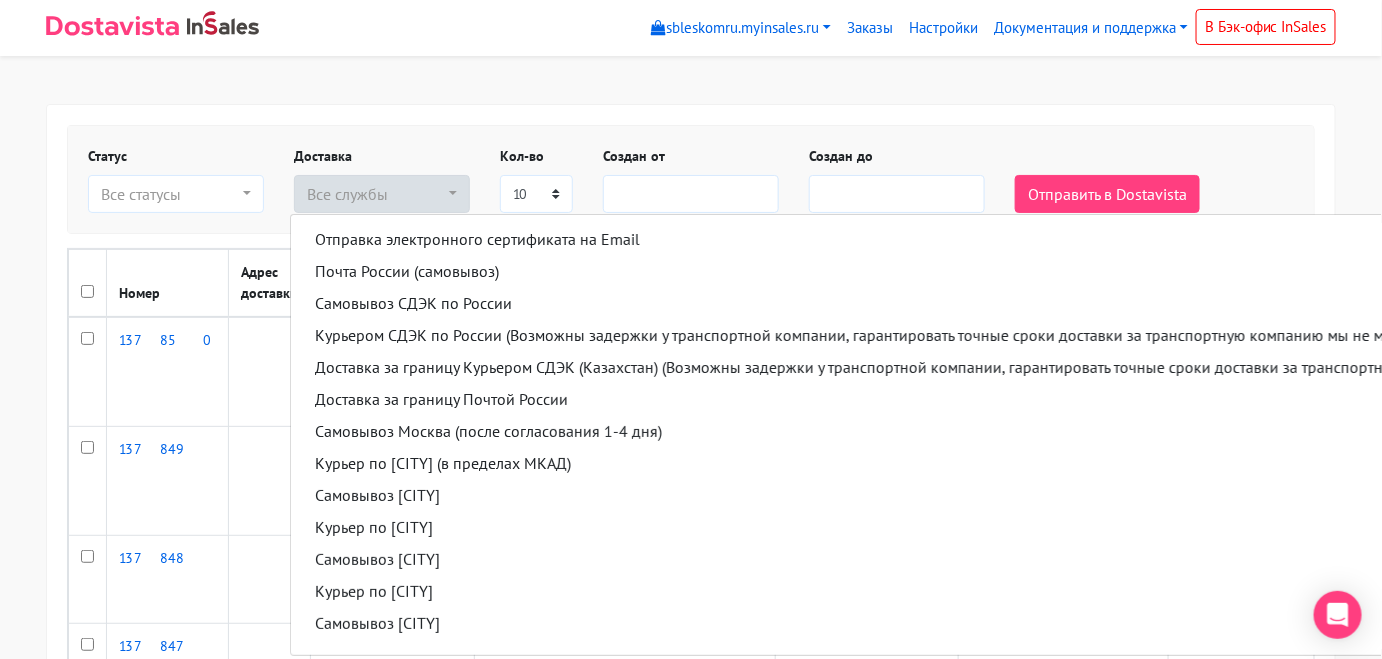 click on "Статус
Новый
В обработке
На комплектации
Ждем оплату
Ждем оплату (inst)
В обработке (опт)
Согласован
Упакован
Упакован в [CITY] (Гнездиковский)" at bounding box center [691, 179] 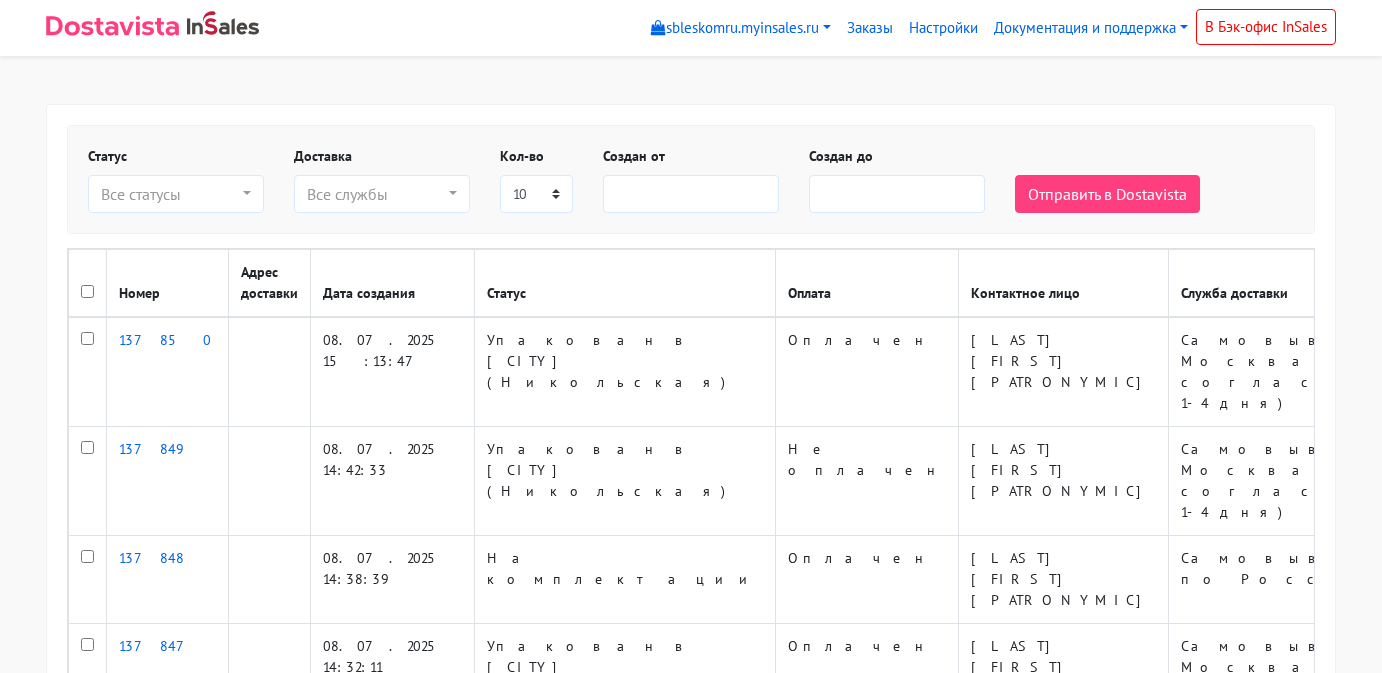 scroll, scrollTop: 0, scrollLeft: 0, axis: both 